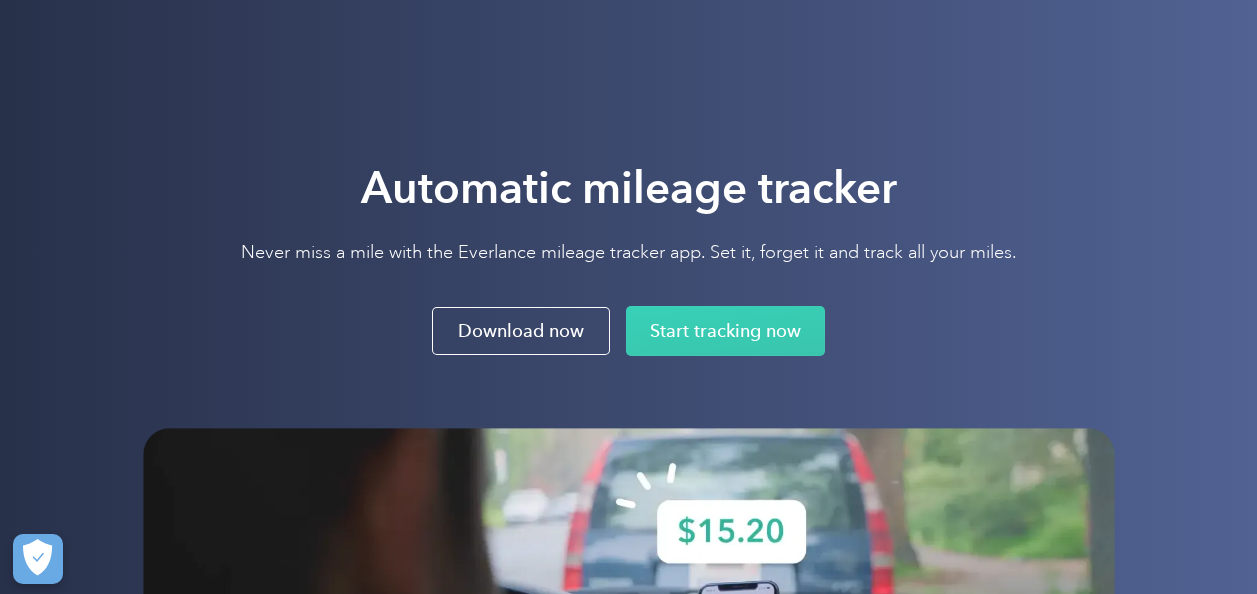 scroll, scrollTop: 0, scrollLeft: 0, axis: both 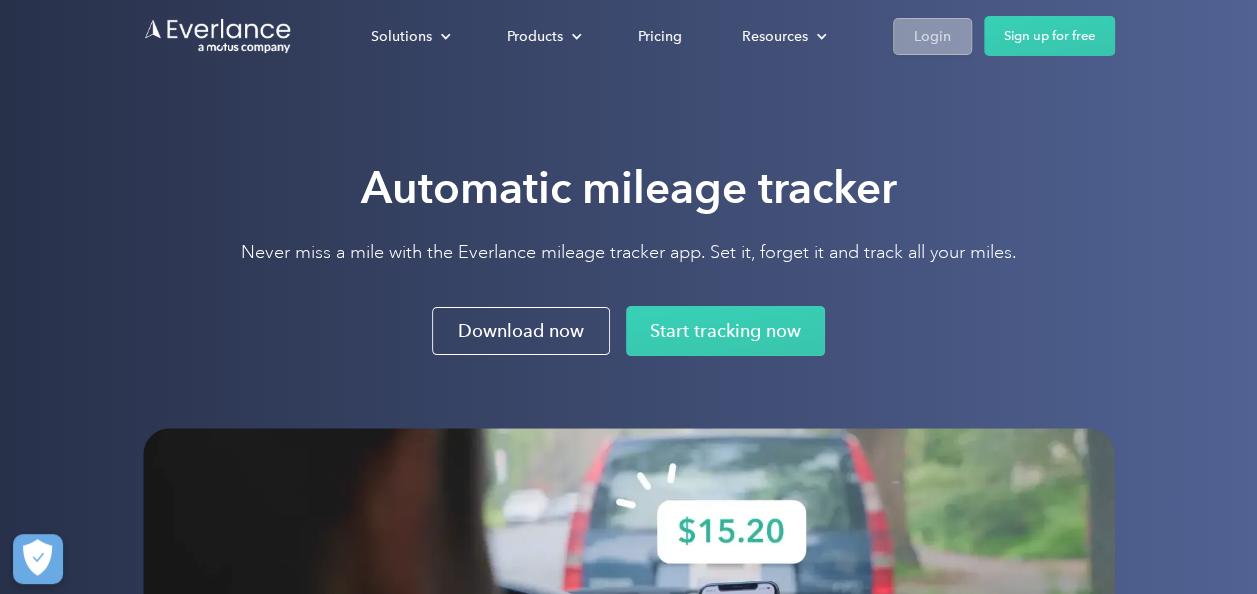 click on "Login" at bounding box center [932, 36] 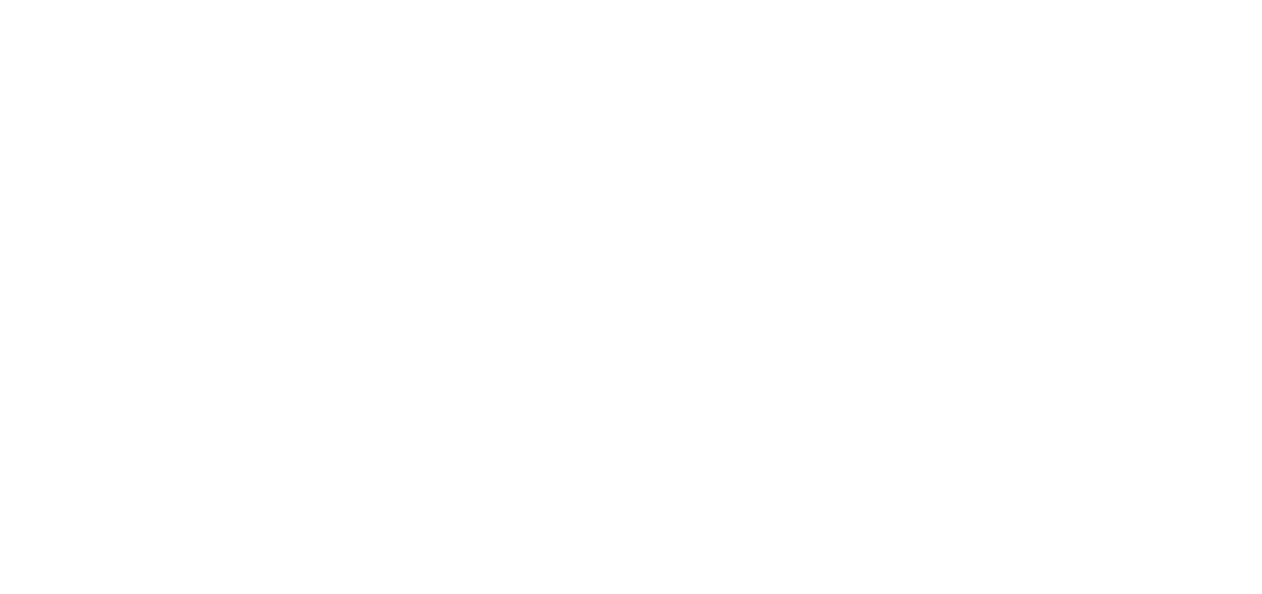 scroll, scrollTop: 0, scrollLeft: 0, axis: both 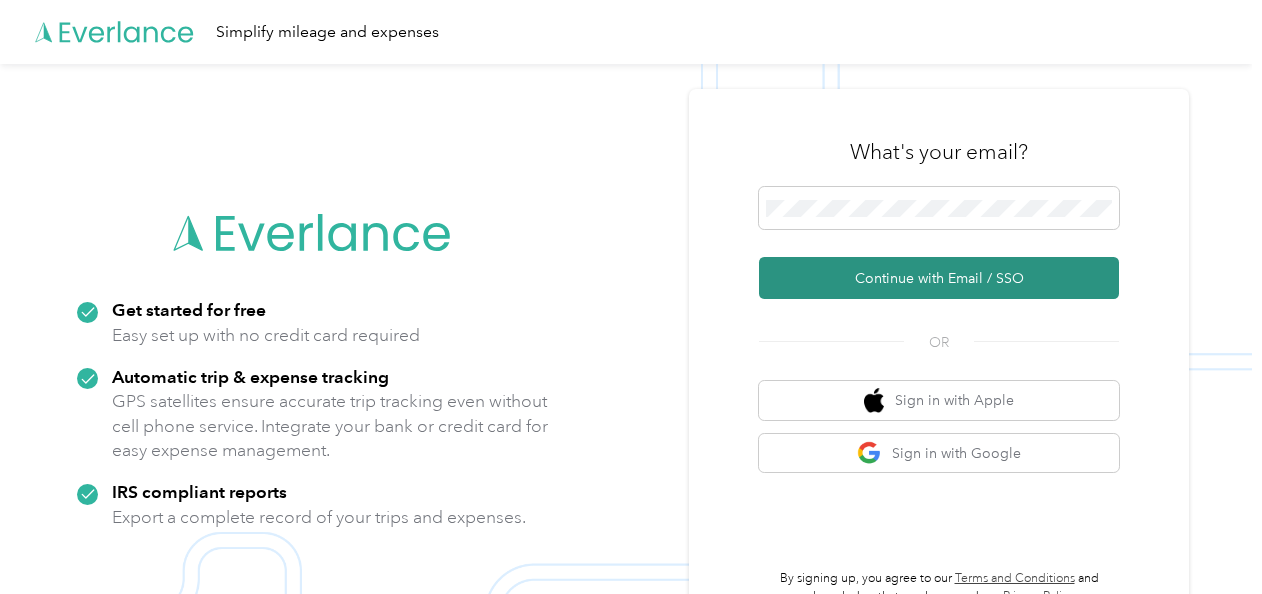 click on "Continue with Email / SSO" at bounding box center [939, 278] 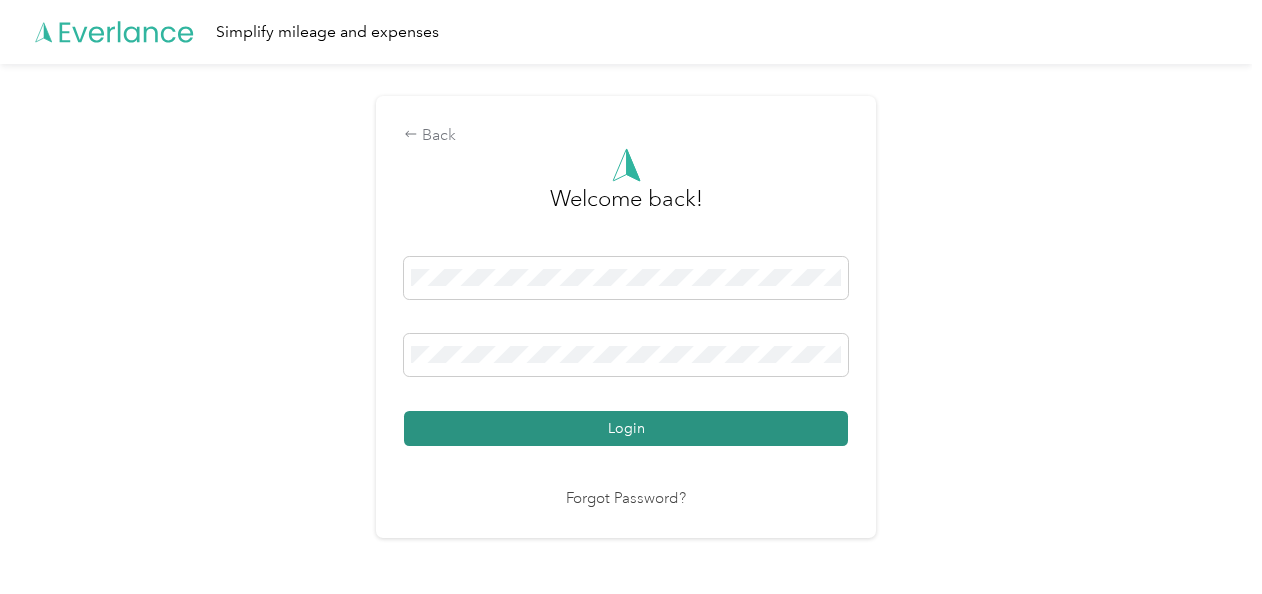 click on "Login" at bounding box center (626, 428) 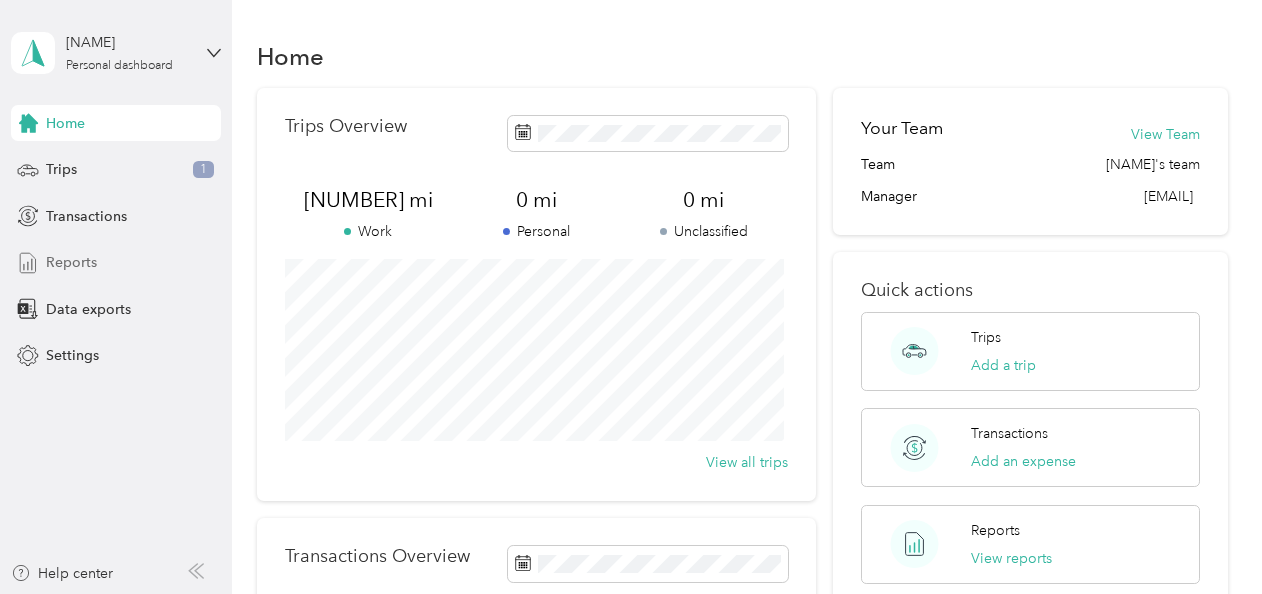 click on "Reports" at bounding box center (71, 262) 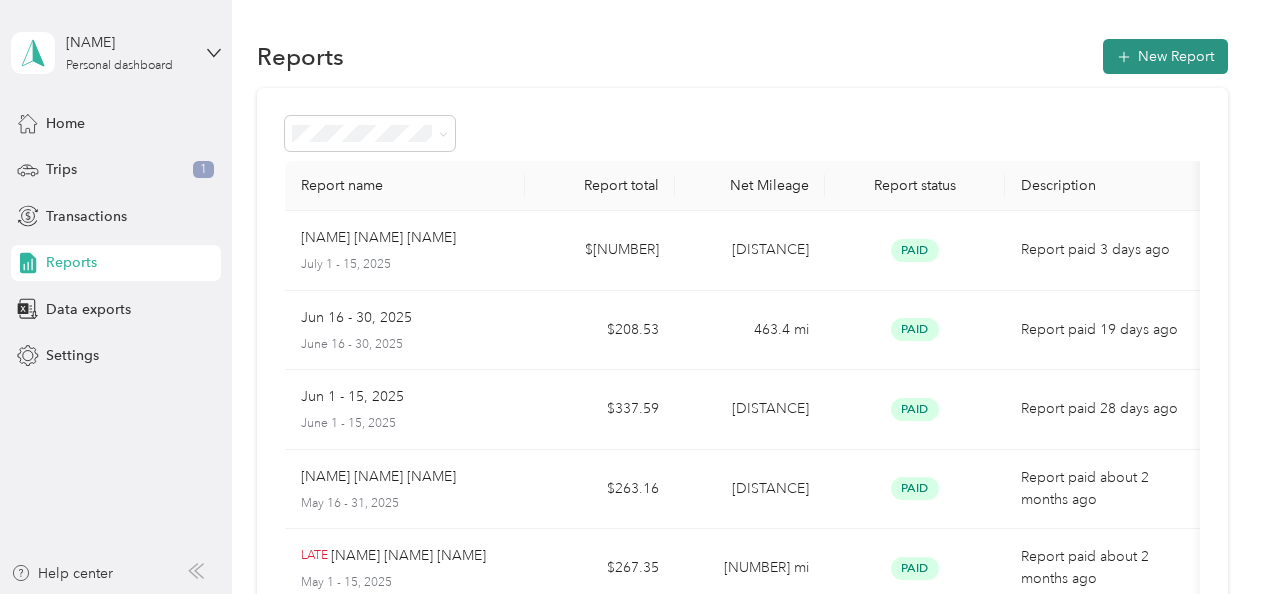 click on "New Report" at bounding box center (1165, 56) 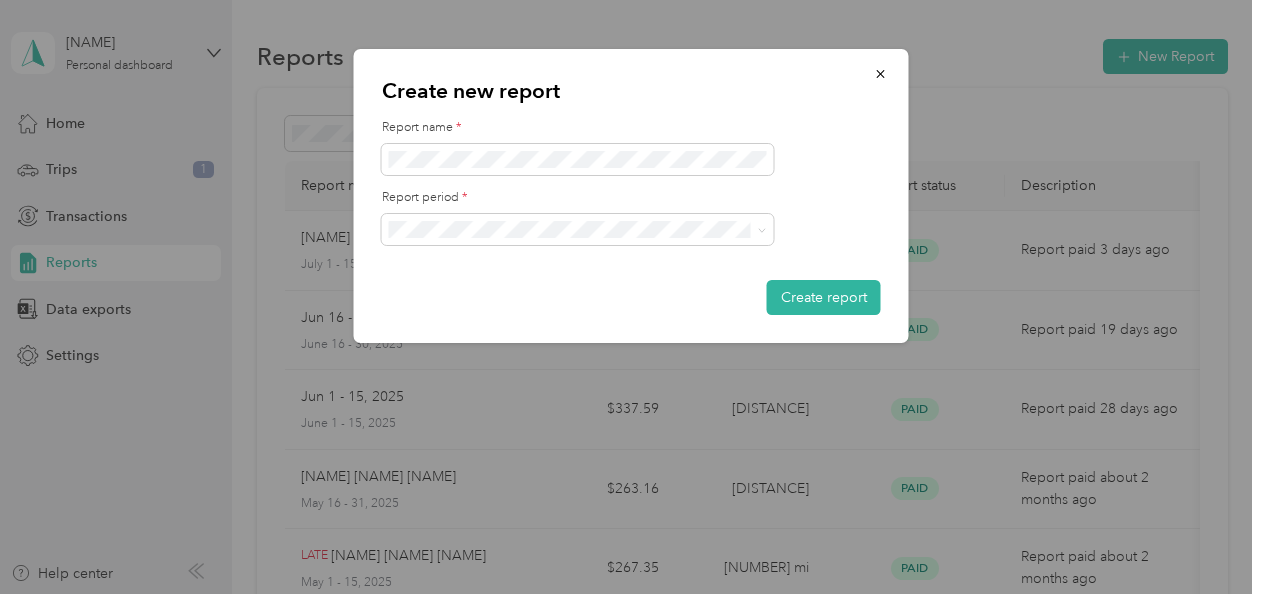 click on "Jul 16 - 31, 2025" at bounding box center (578, 295) 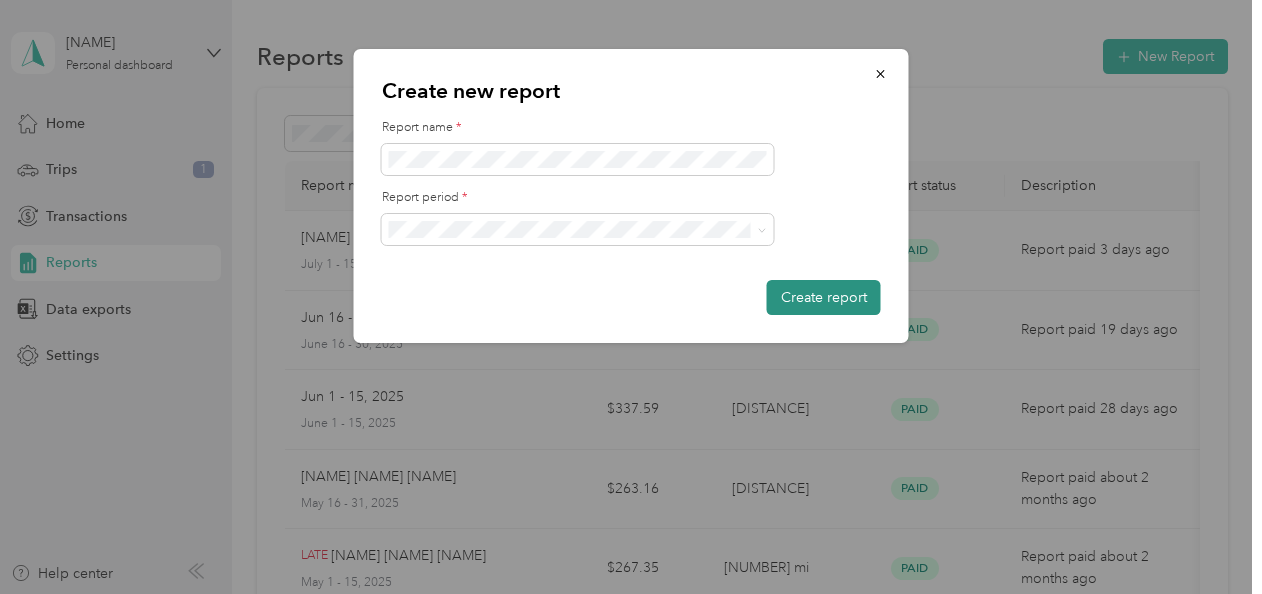 click on "Create report" at bounding box center (824, 297) 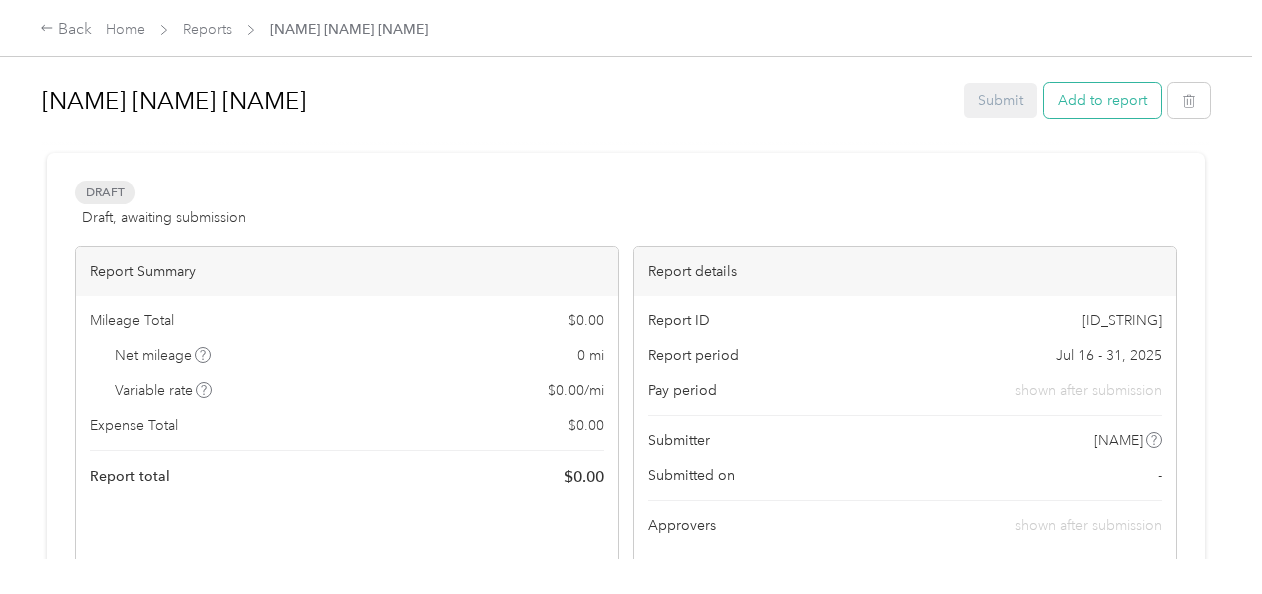 click on "Add to report" at bounding box center (1102, 100) 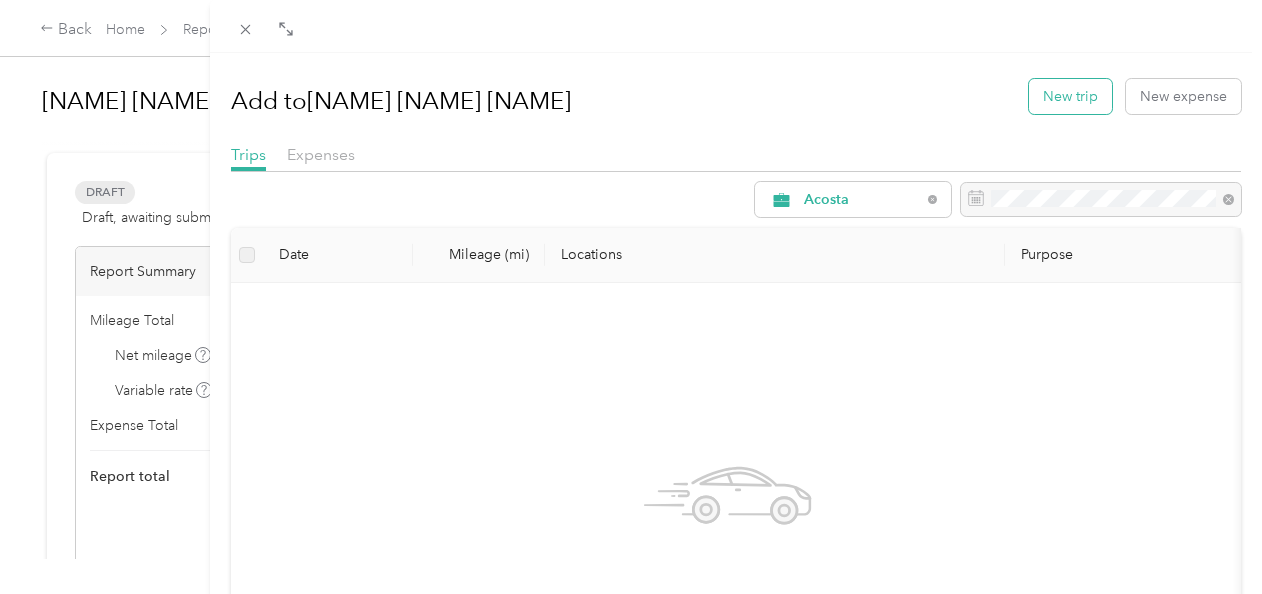 click on "New trip" at bounding box center (1070, 96) 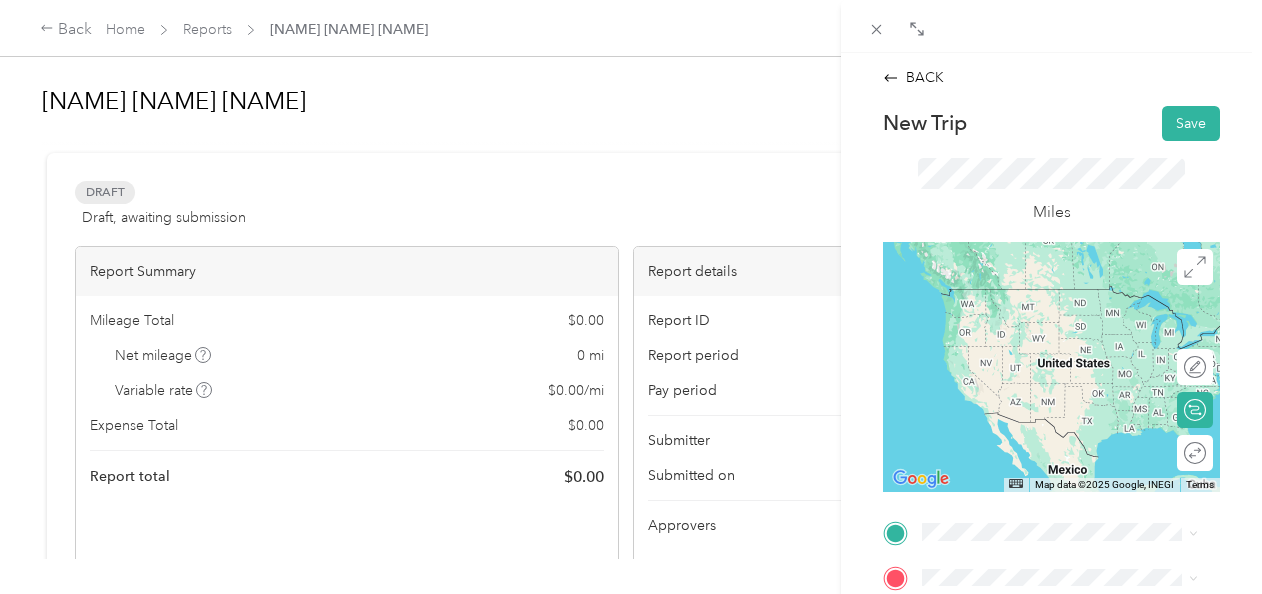 click on "Base [NUMBER] [STREET], [POSTAL_CODE], [CITY], [STATE], [COUNTRY]" at bounding box center [1075, 323] 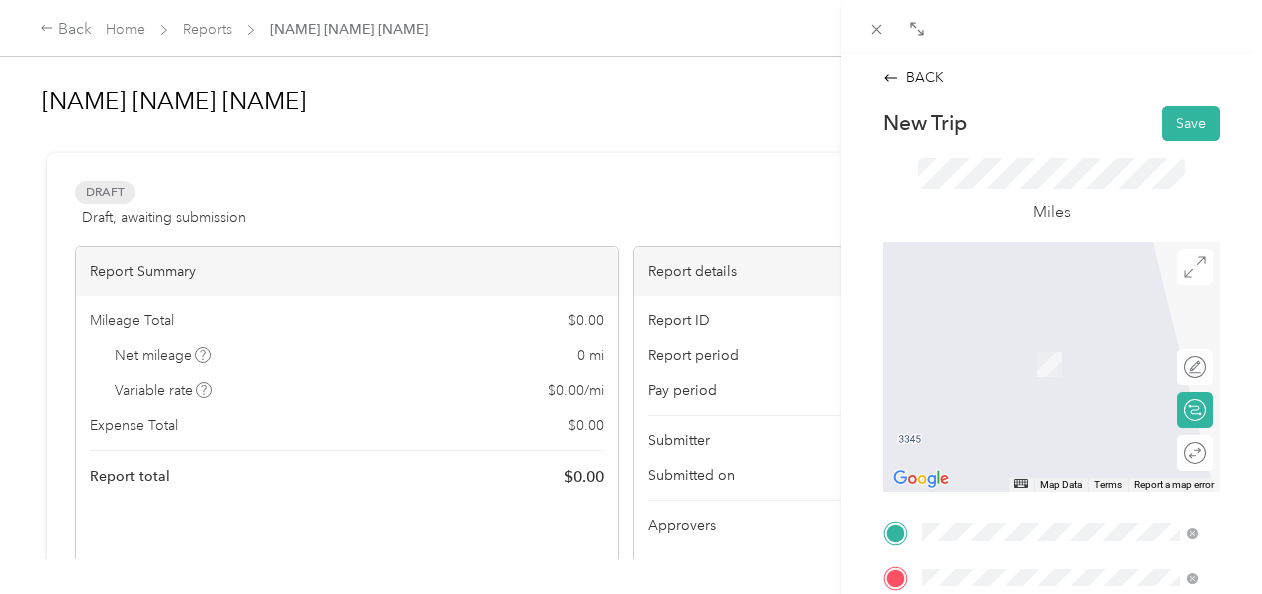 click on "[NUMBER] [BUSINESS_NAME], [NUMBER] [STREET], [POSTAL_CODE], [CITY], [STATE], [COUNTRY]" at bounding box center [1075, 374] 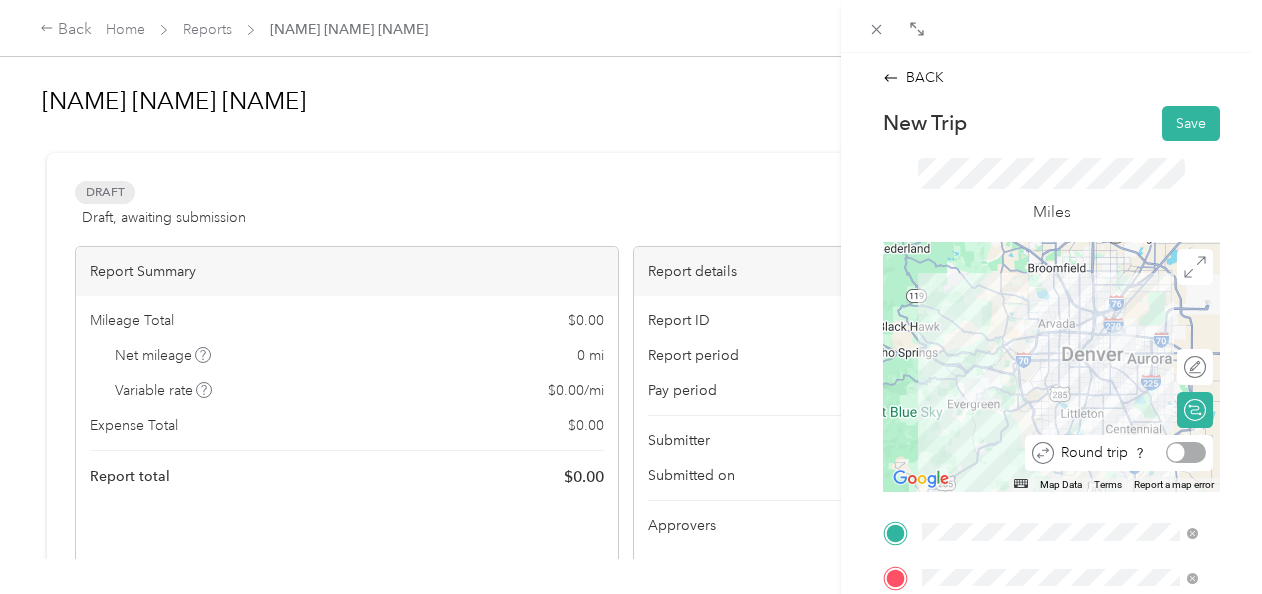 click on "Round trip" at bounding box center (1130, 452) 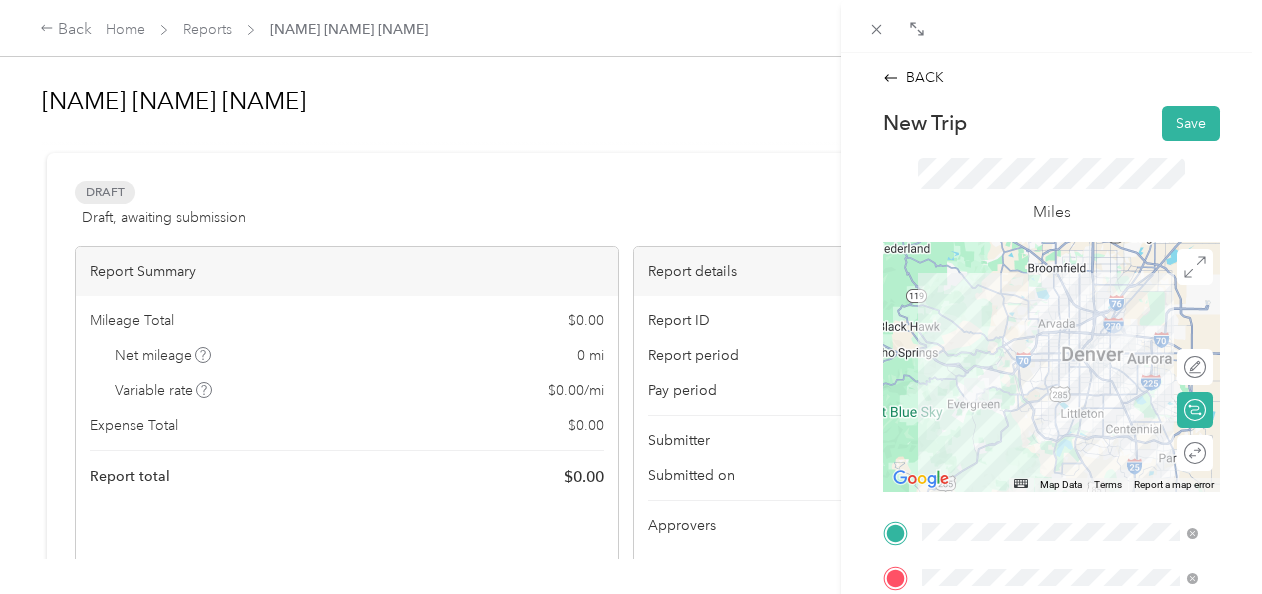 scroll, scrollTop: 333, scrollLeft: 0, axis: vertical 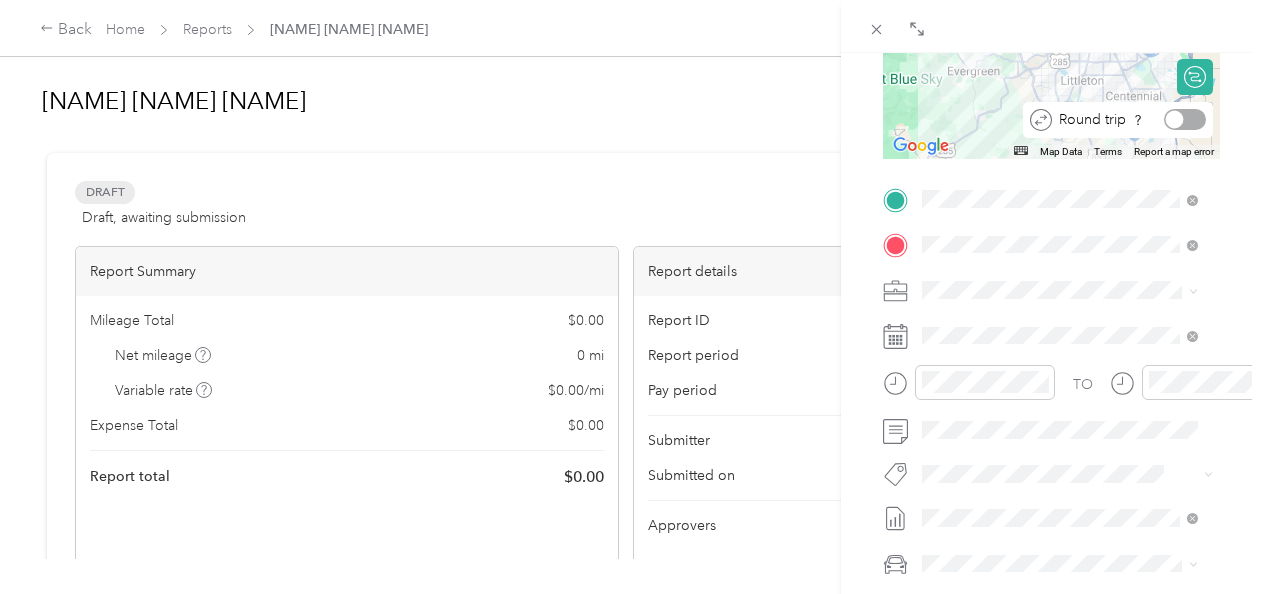 click at bounding box center [1185, 119] 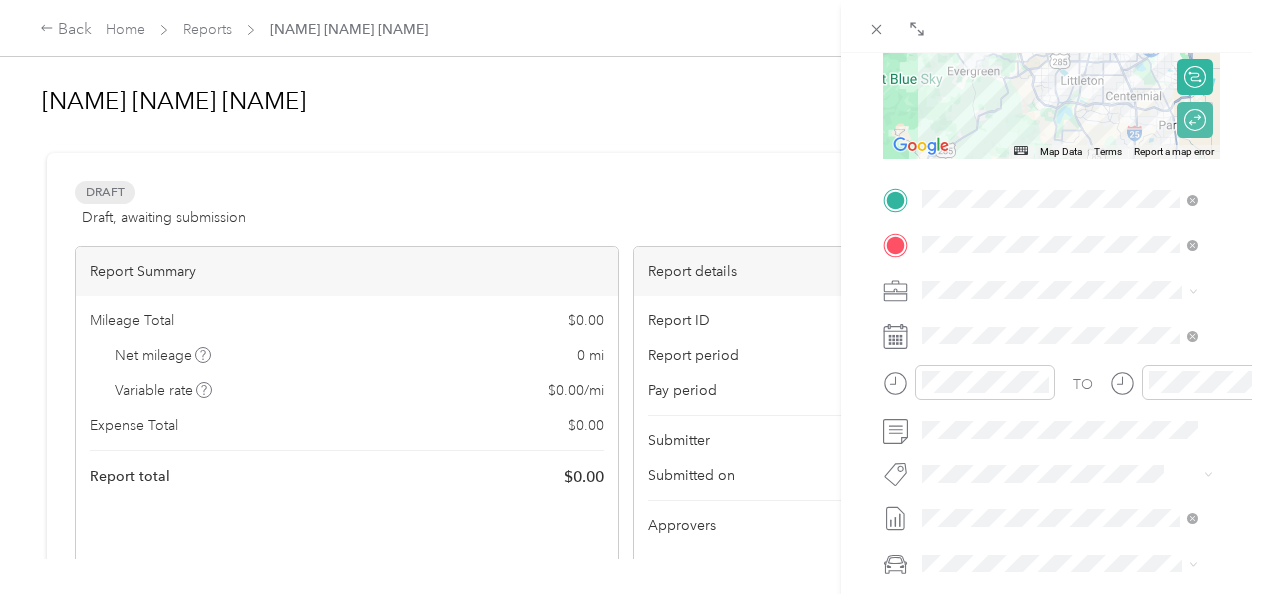 click on "BACK New Trip Save This trip cannot be edited because it is either under review, approved, or paid. Contact your Team Manager to edit it. Miles ← Move left → Move right ↑ Move up ↓ Move down + Zoom in - Zoom out Home Jump left by 75% End Jump right by 75% Page Up Jump up by 75% Page Down Jump down by 75% Map Data Map data ©2025 Google Map data ©2025 Google 10 km  Click to toggle between metric and imperial units Terms Report a map error Edit route Calculate route Round trip TO Add photo" at bounding box center (1051, 350) 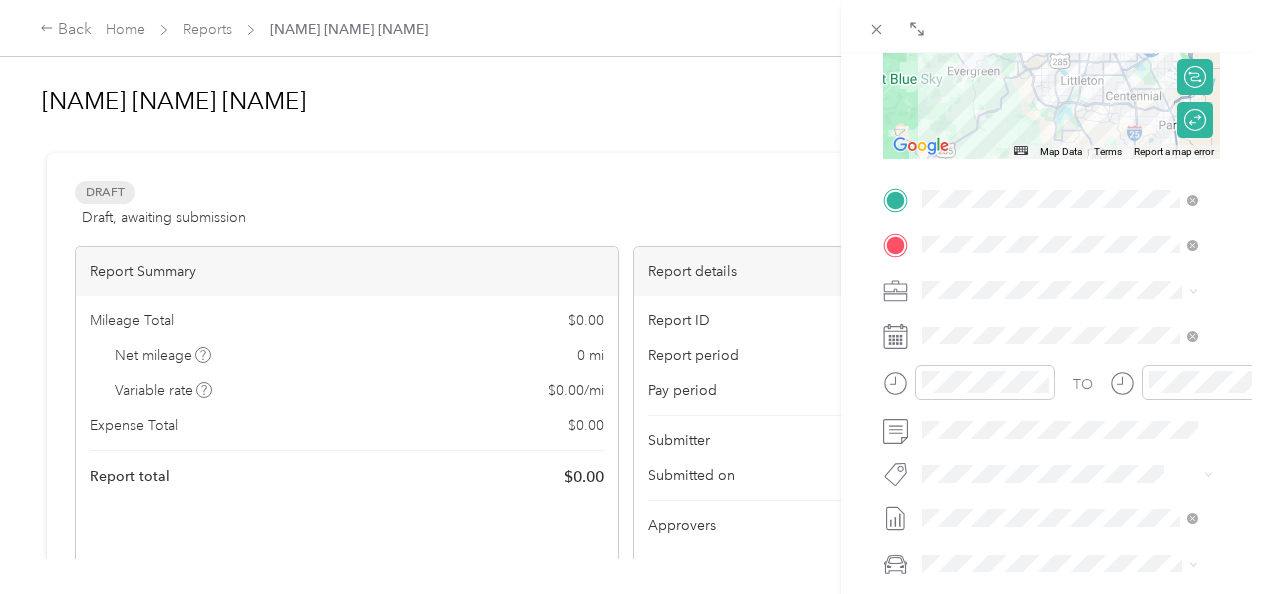 scroll, scrollTop: 0, scrollLeft: 0, axis: both 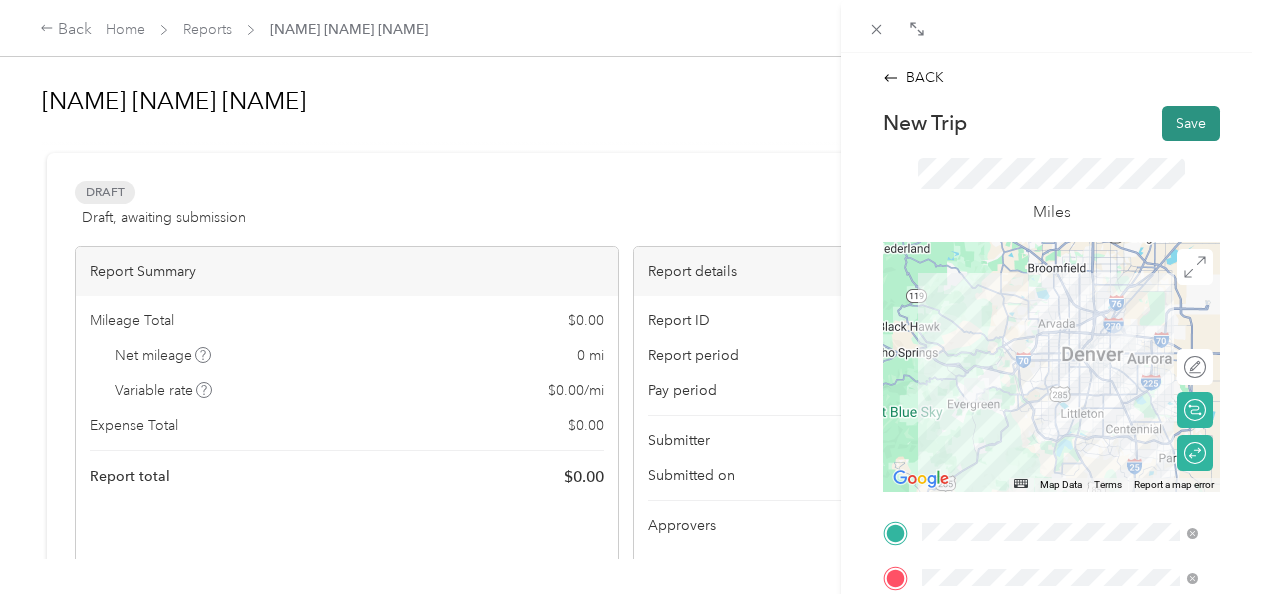 click on "Save" at bounding box center [1191, 123] 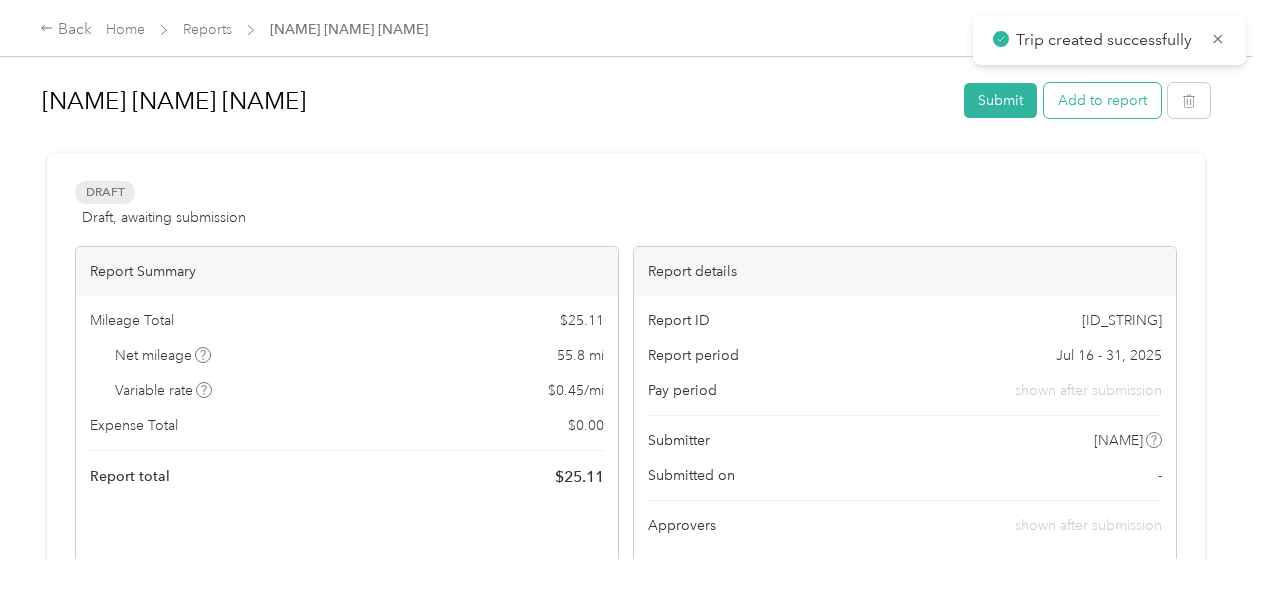 click on "Add to report" at bounding box center (1102, 100) 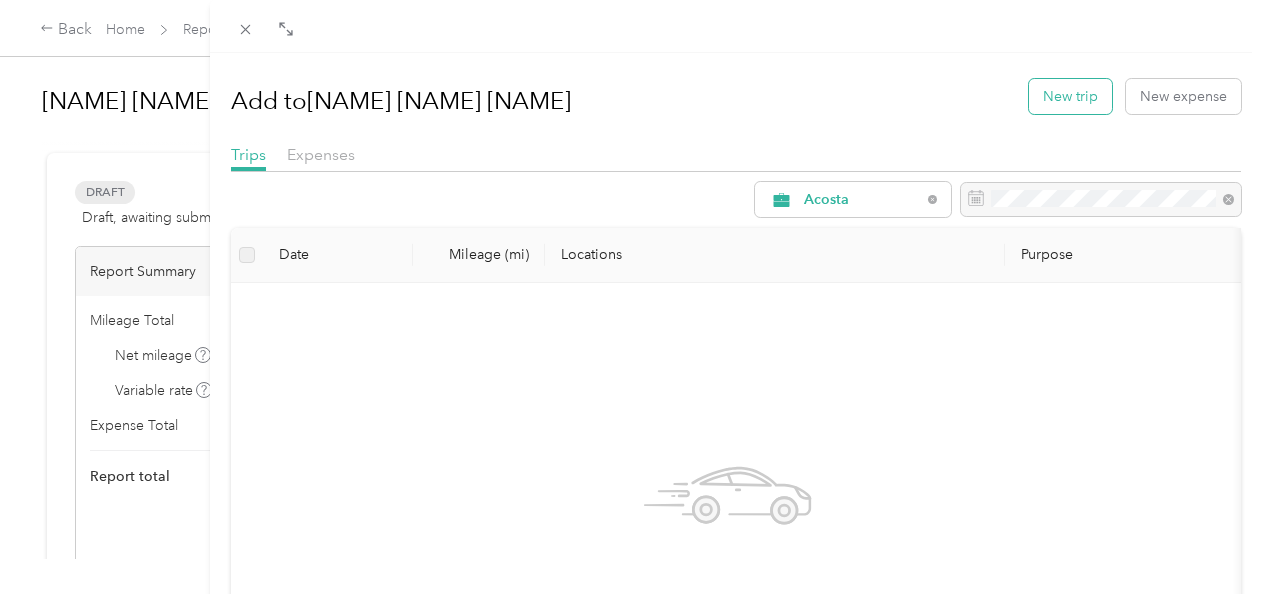 click on "New trip" at bounding box center (1070, 96) 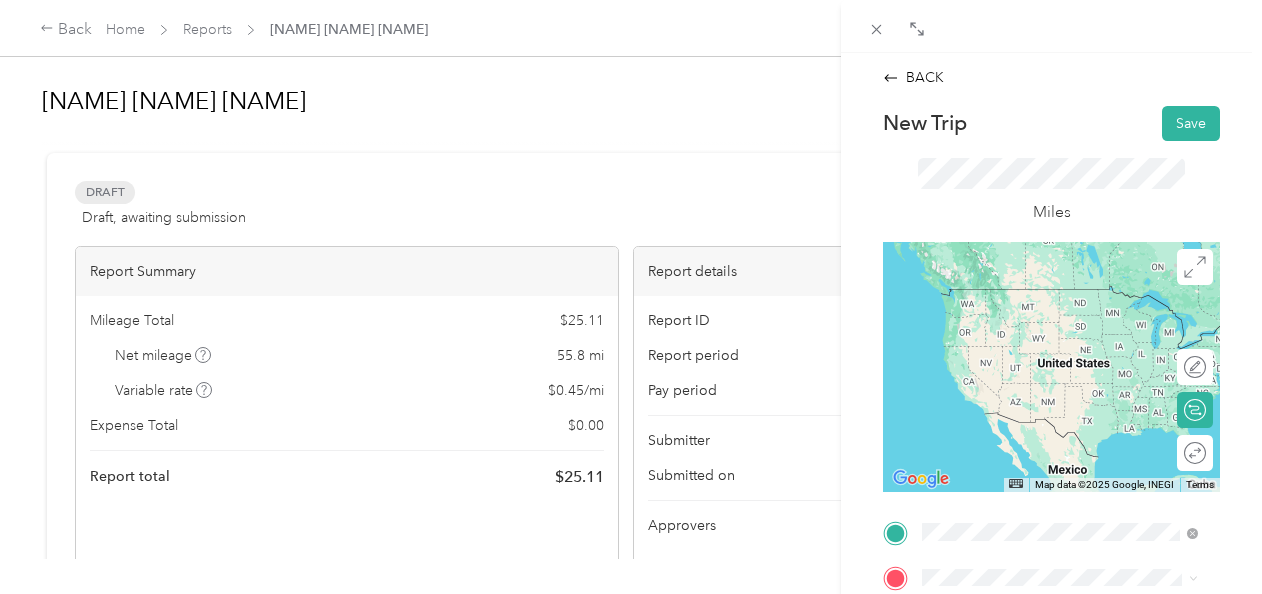 click on "Base [NUMBER] [STREET], [POSTAL_CODE], [CITY], [STATE], [COUNTRY]" at bounding box center [1075, 329] 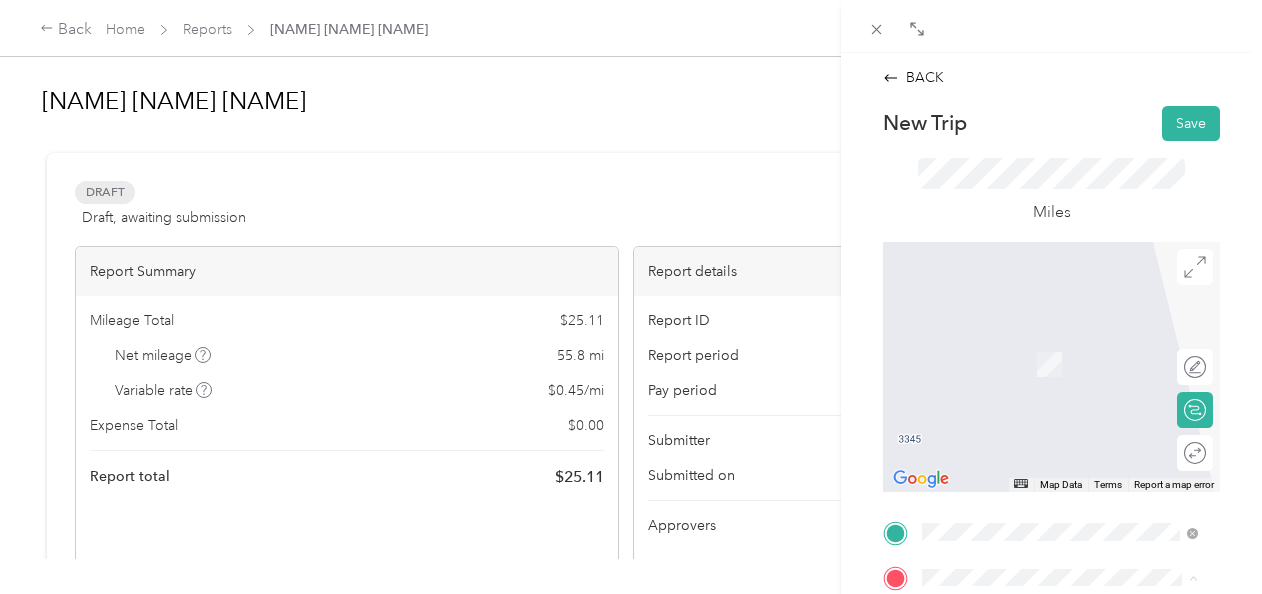 click on "Miles" at bounding box center (1051, 191) 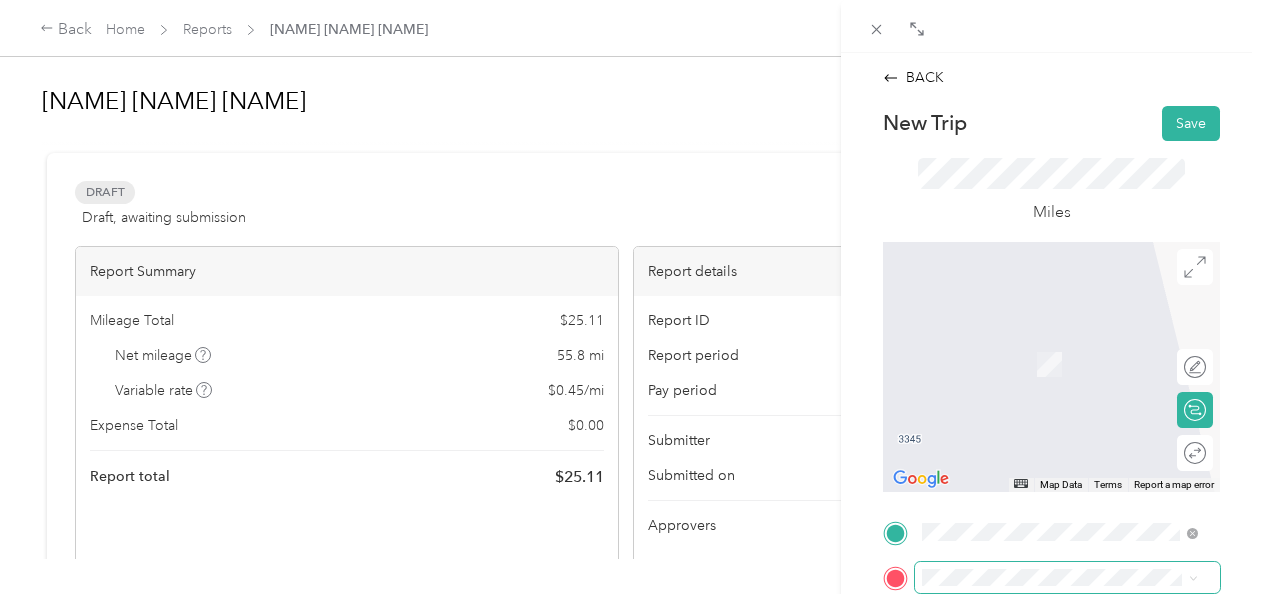 click at bounding box center (1067, 578) 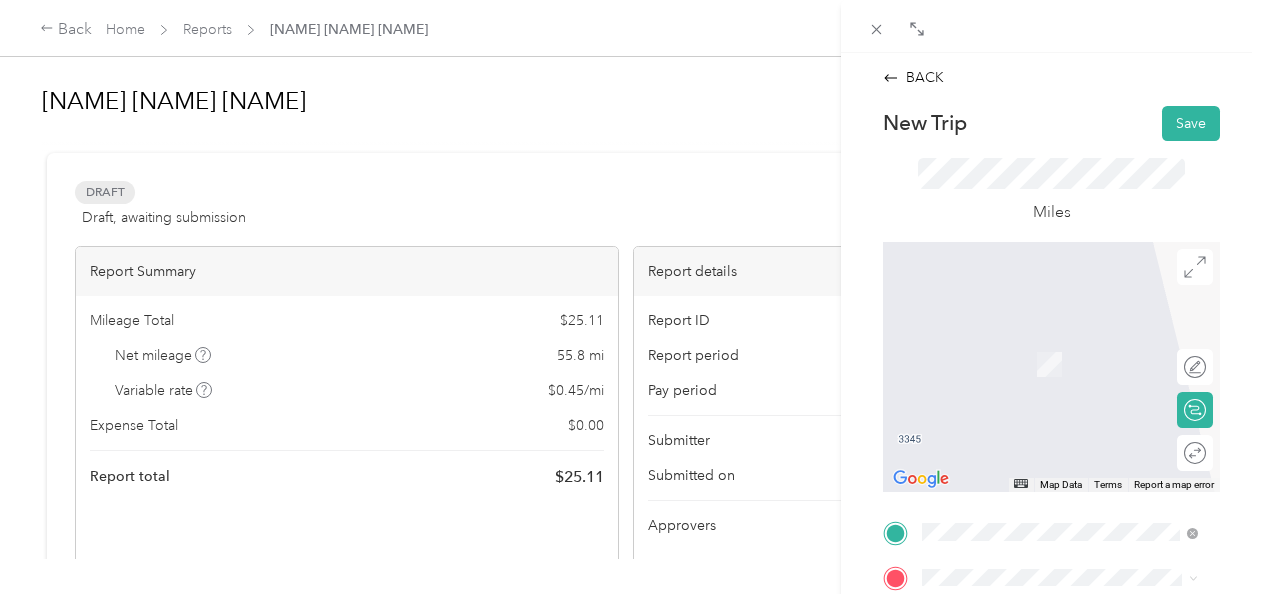 click on "[COMPANY_NAME], [NUMBER] [STREET], [POSTAL_CODE], [CITY], [STATE], [COUNTRY]" at bounding box center (1071, 382) 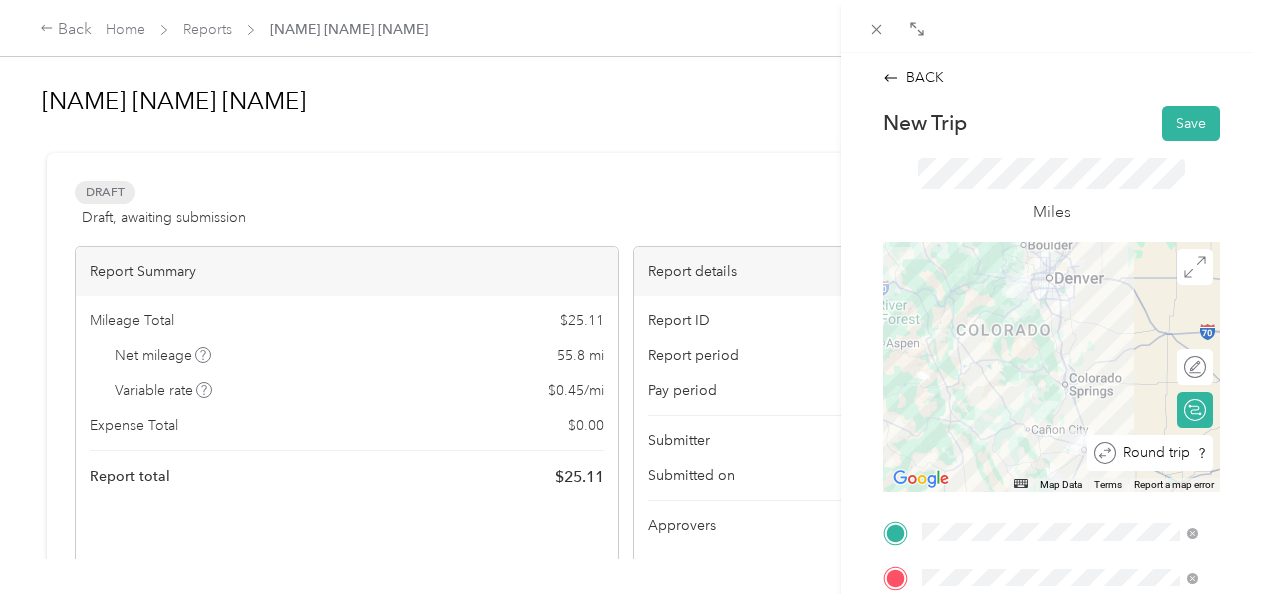 click at bounding box center [1228, 452] 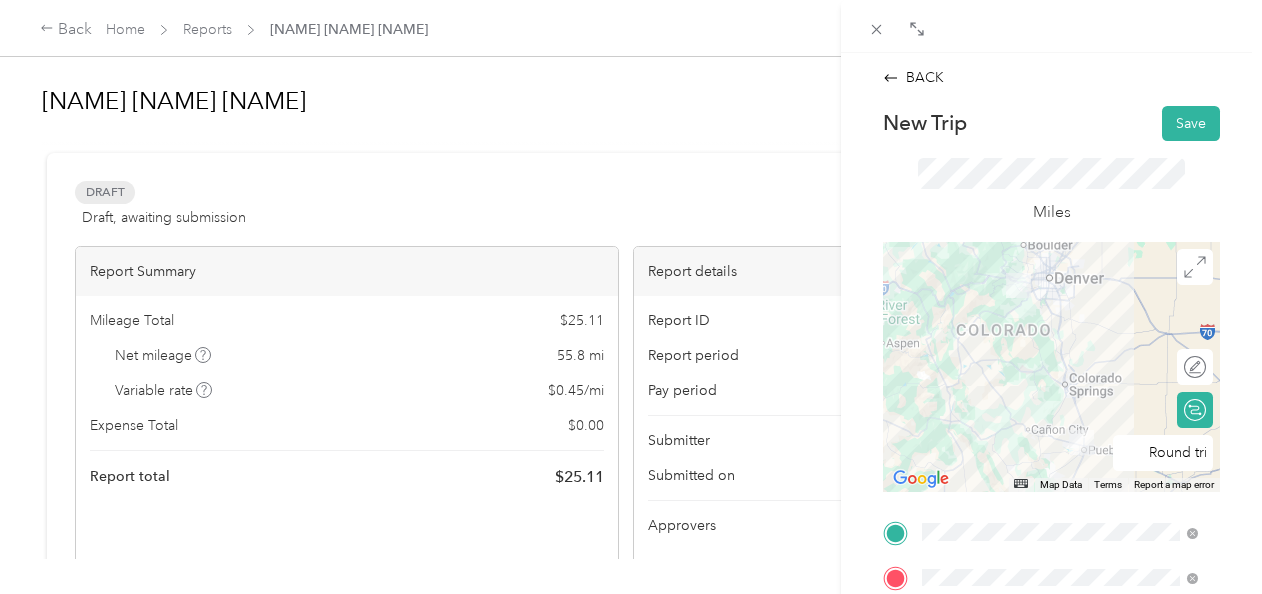 scroll, scrollTop: 333, scrollLeft: 0, axis: vertical 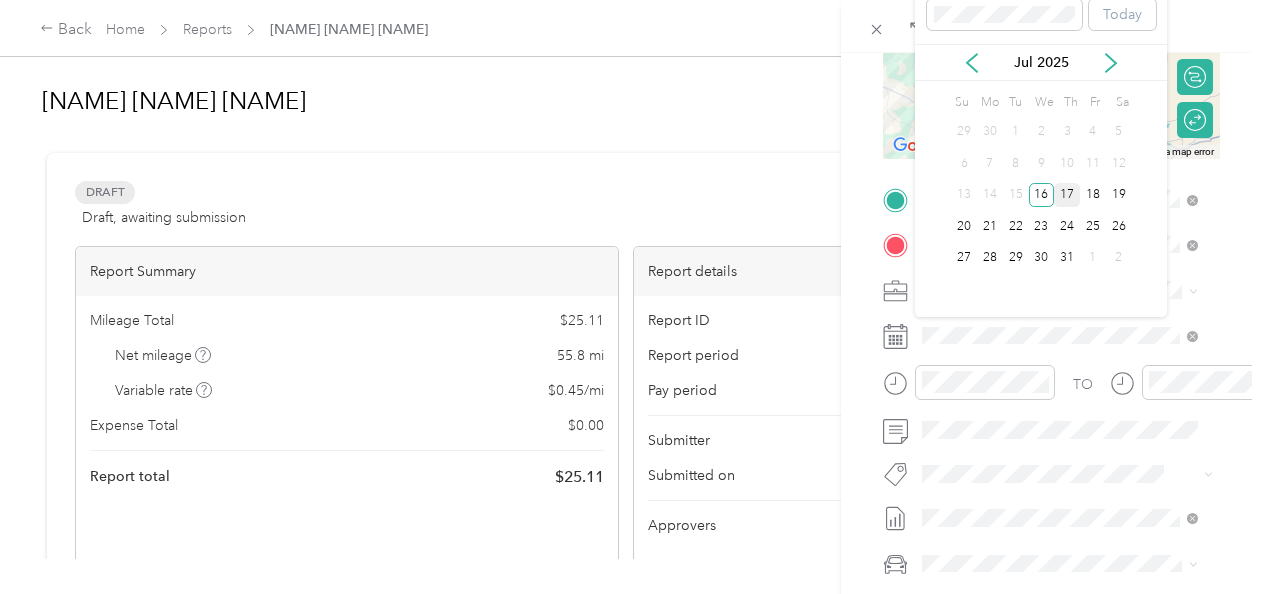 click on "17" at bounding box center (1067, 195) 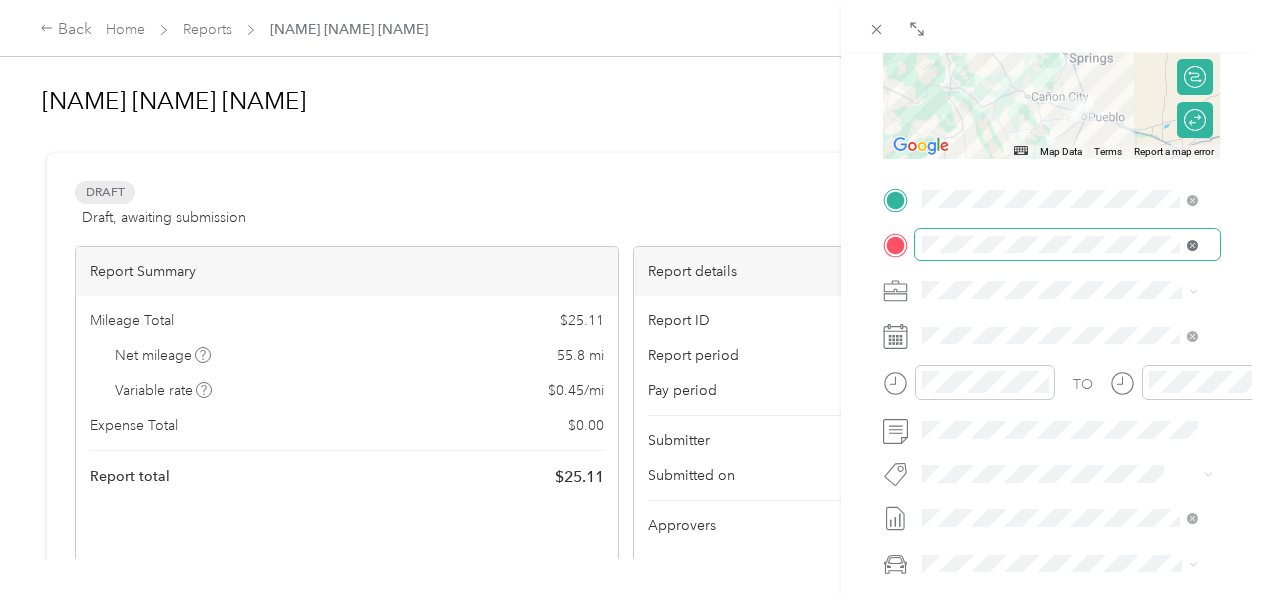 scroll, scrollTop: 0, scrollLeft: 0, axis: both 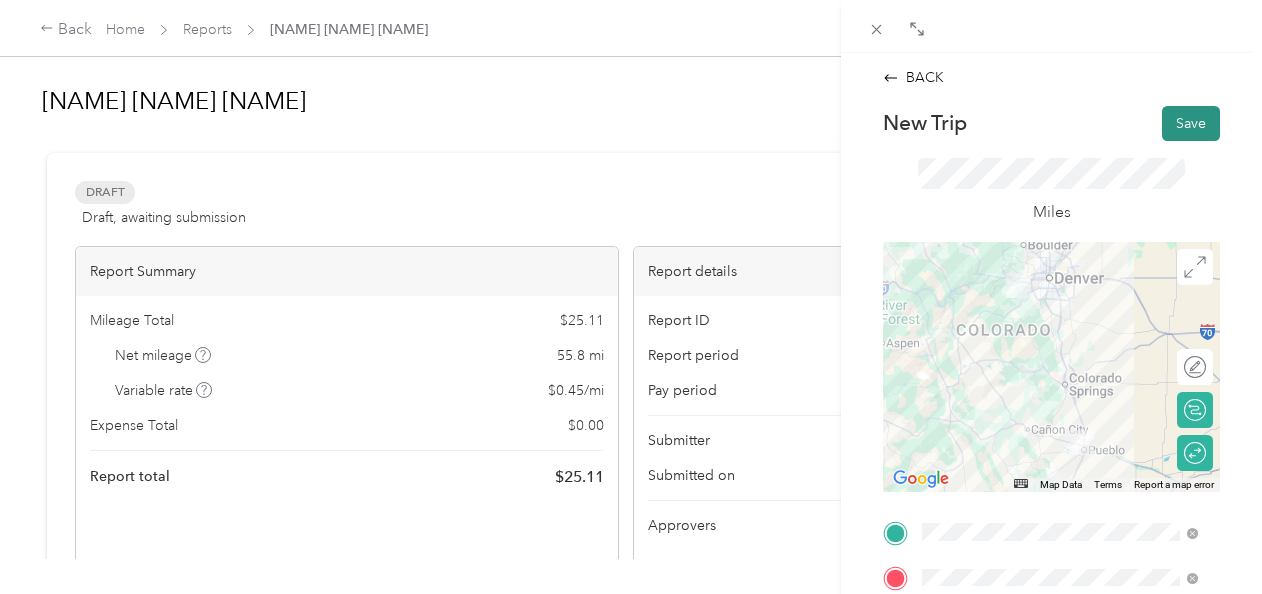 click on "Save" at bounding box center (1191, 123) 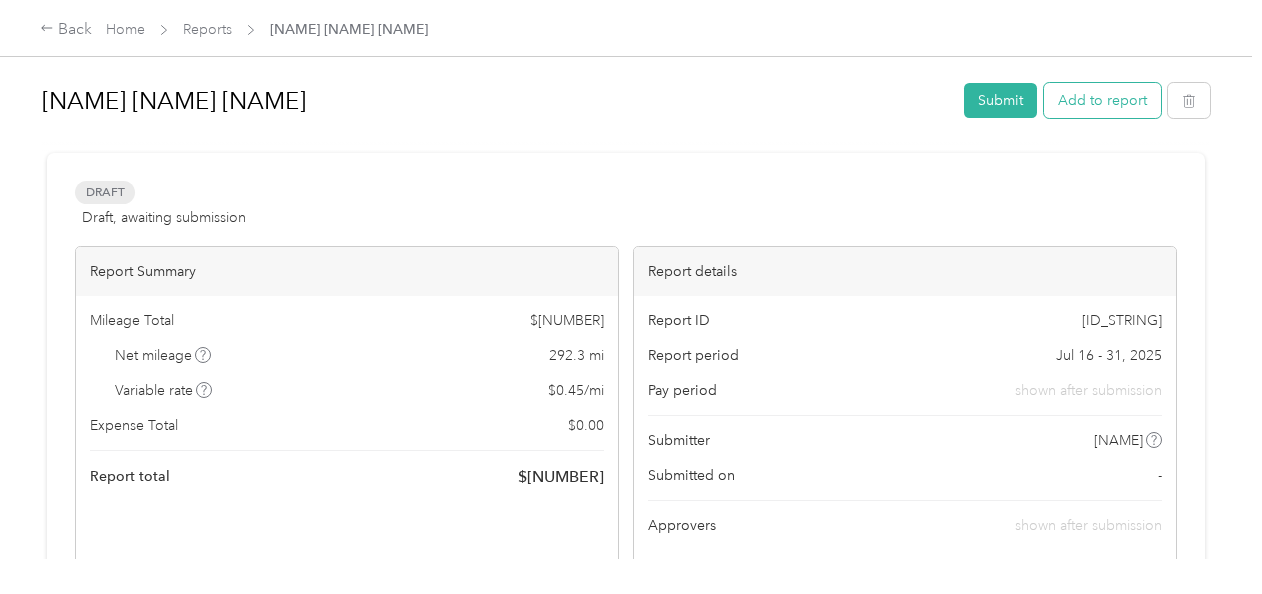 click on "Add to report" at bounding box center [1102, 100] 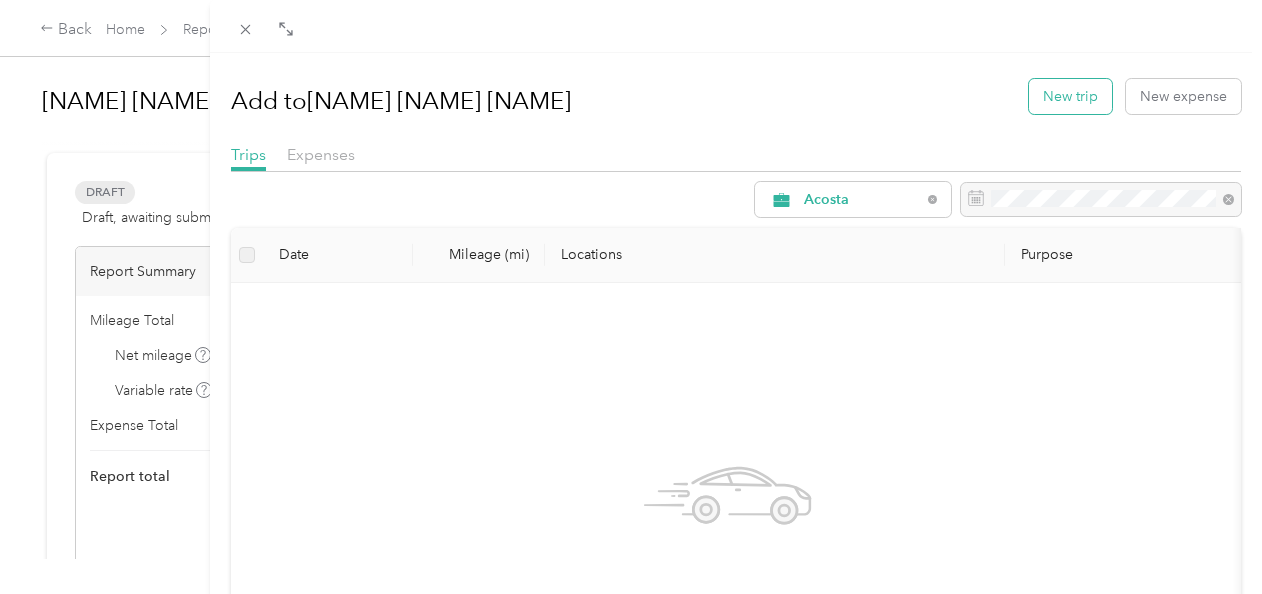 click on "New trip" at bounding box center (1070, 96) 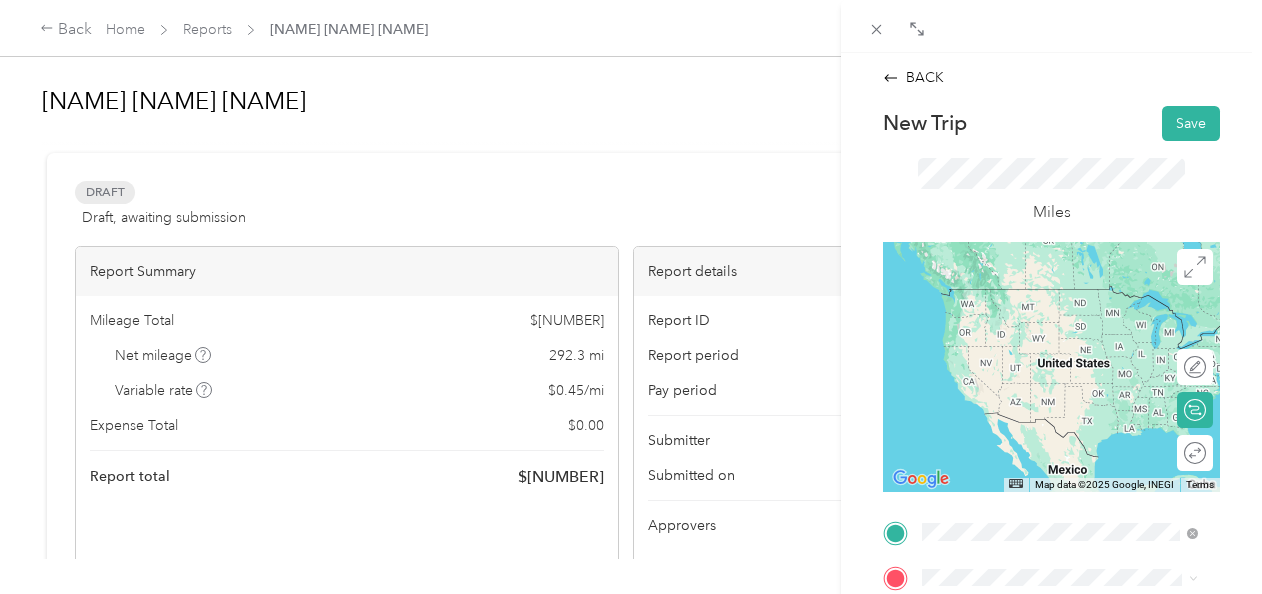 click on "[NUMBER] [STREET], [POSTAL_CODE], [CITY], [STATE], [COUNTRY]" at bounding box center [1067, 339] 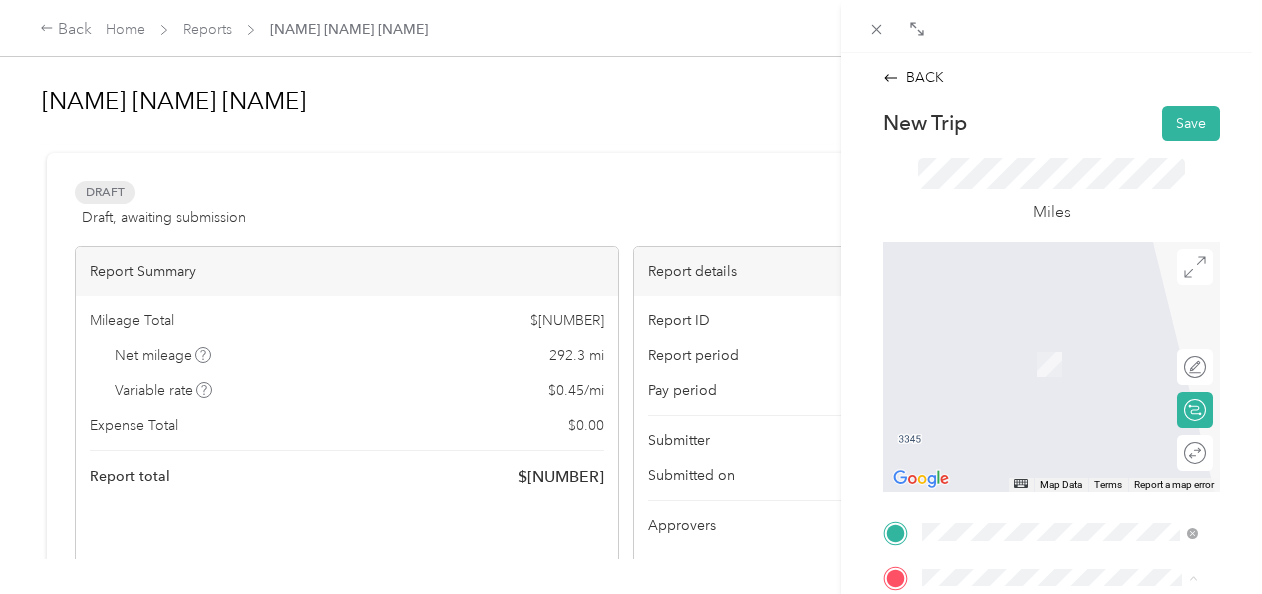 click on "New Trip Save This trip cannot be edited because it is either under review, approved, or paid. Contact your Team Manager to edit it. Miles ← Move left → Move right ↑ Move up ↓ Move down + Zoom in - Zoom out Home Jump left by 75% End Jump right by 75% Page Up Jump up by 75% Page Down Jump down by 75% Map Data Map data ©2025 Google Map data ©2025 Google 2 m  Click to toggle between metric and imperial units Terms Report a map error Edit route Calculate route Round trip TO Add photo" at bounding box center (1051, 553) 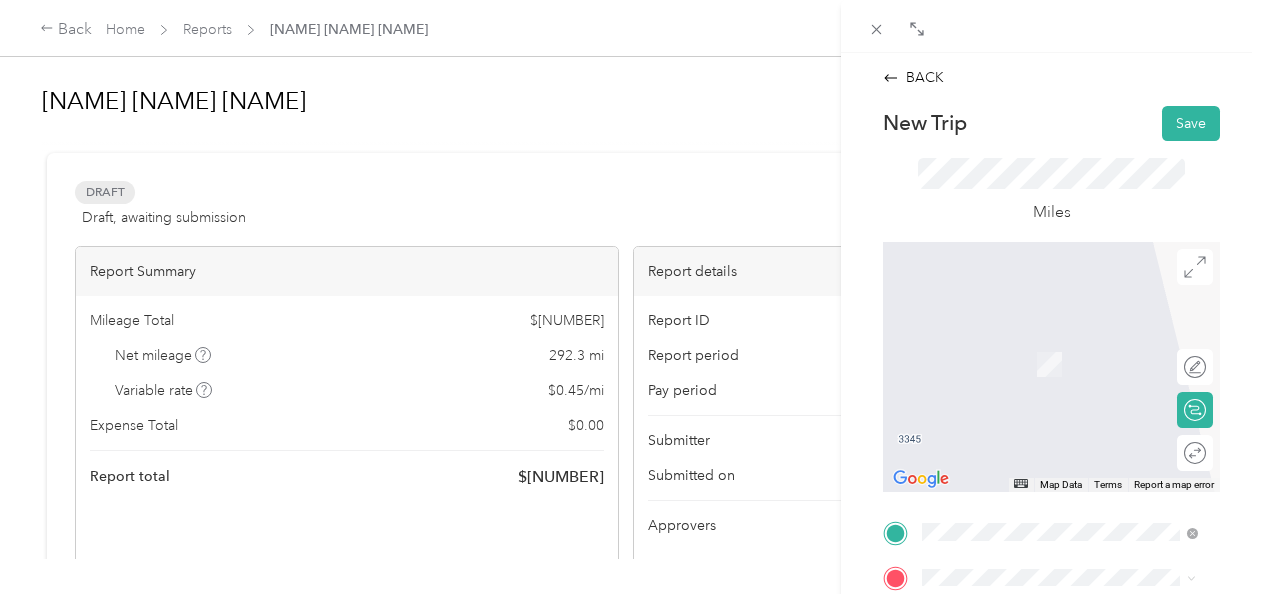 click on "[BUSINESS_NAME], [NUMBER] [STREET], [POSTAL_CODE], [CITY], [STATE], [COUNTRY]" at bounding box center (1071, 384) 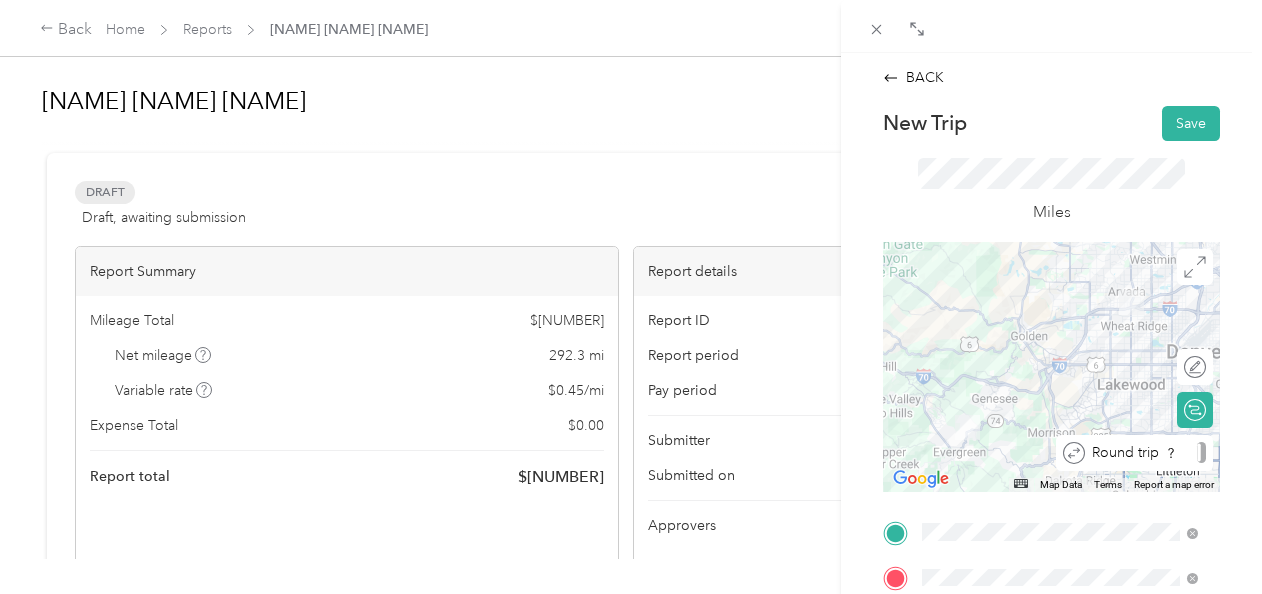click on "Round trip" at bounding box center (1145, 452) 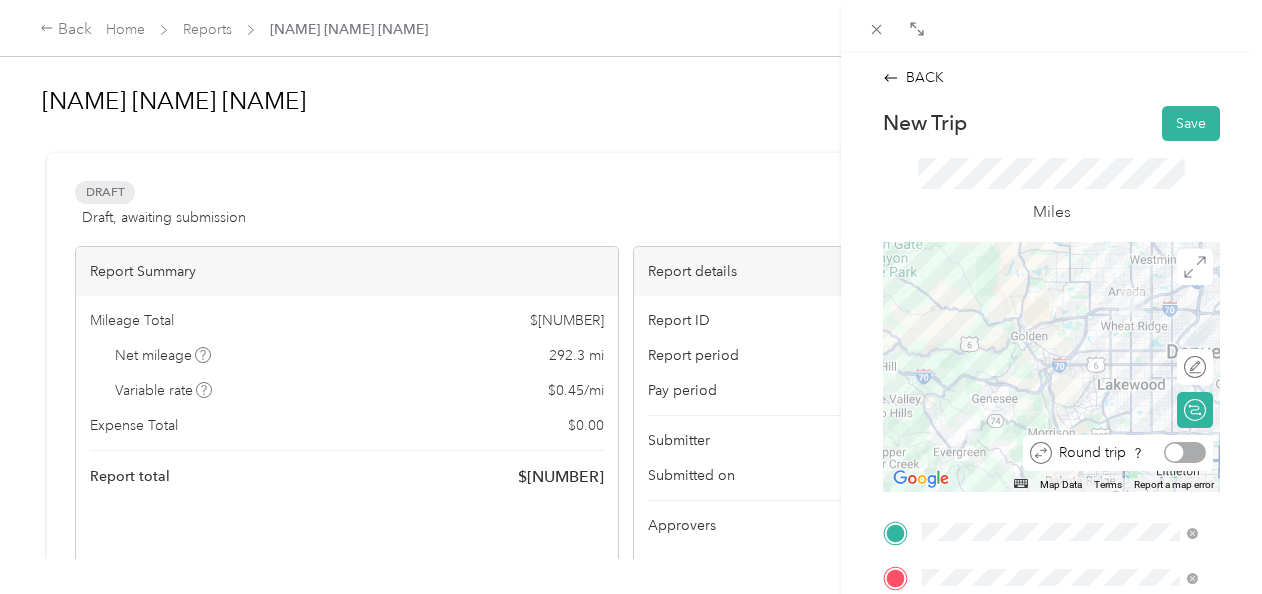 click at bounding box center (1185, 452) 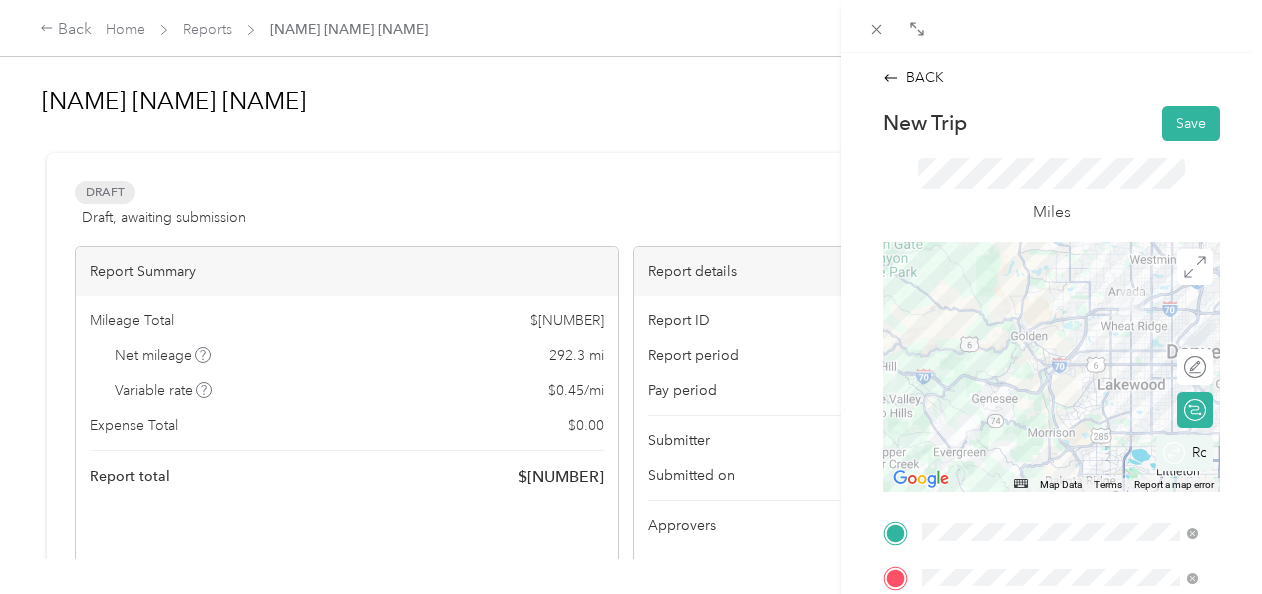 scroll, scrollTop: 333, scrollLeft: 0, axis: vertical 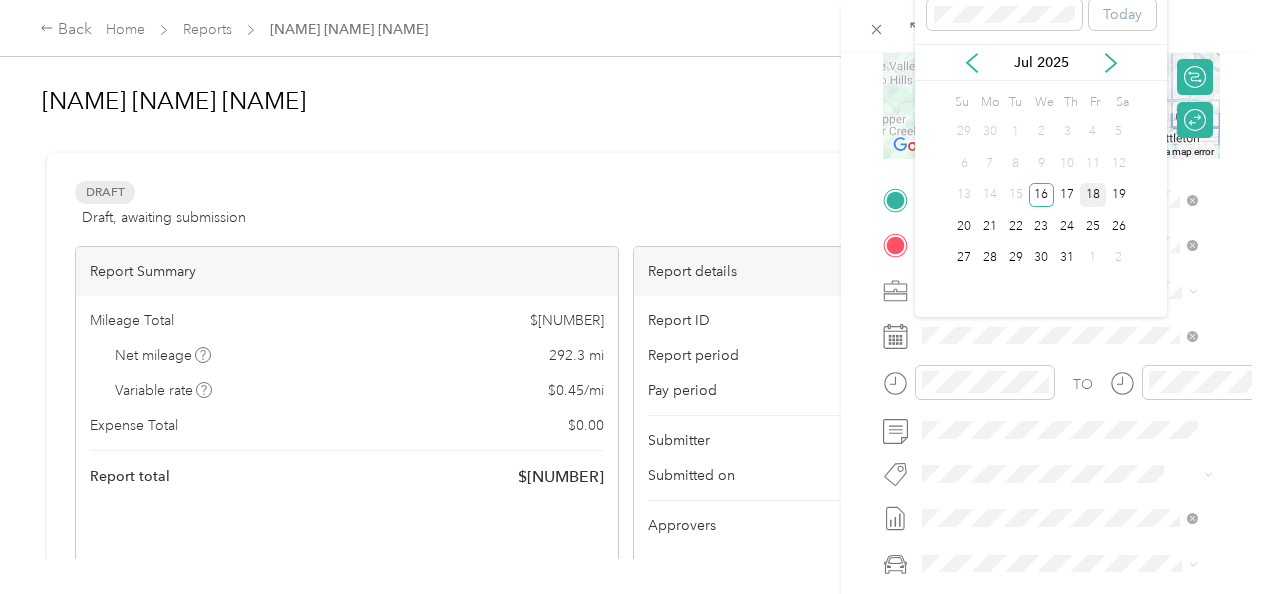 click on "18" at bounding box center [1093, 195] 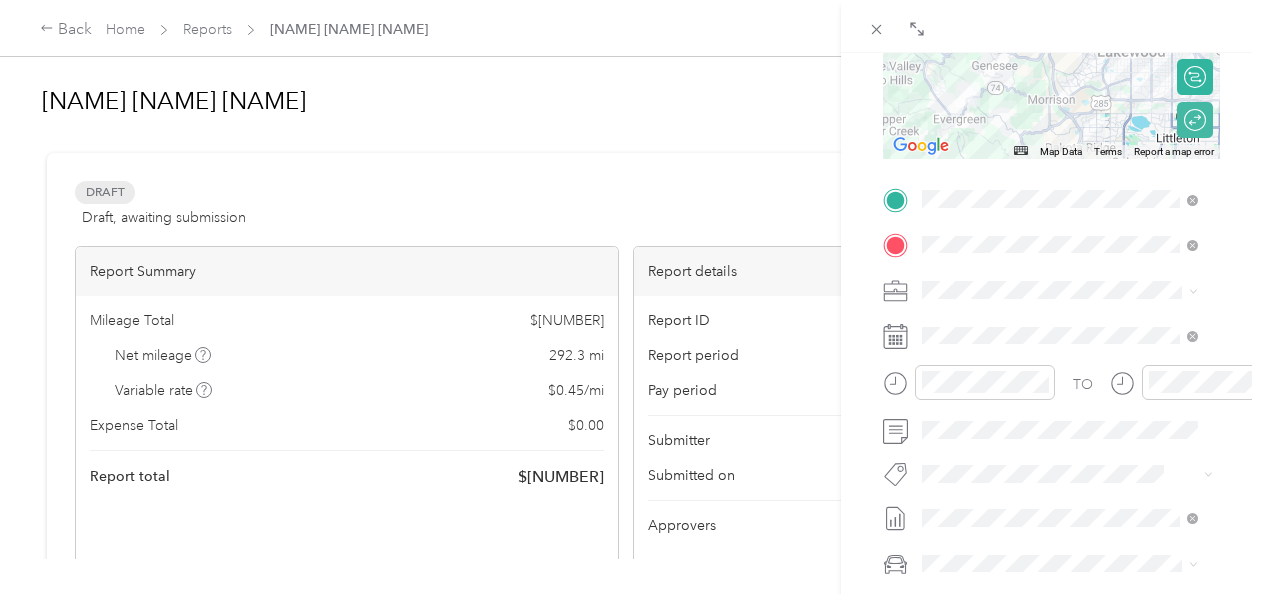 scroll, scrollTop: 0, scrollLeft: 0, axis: both 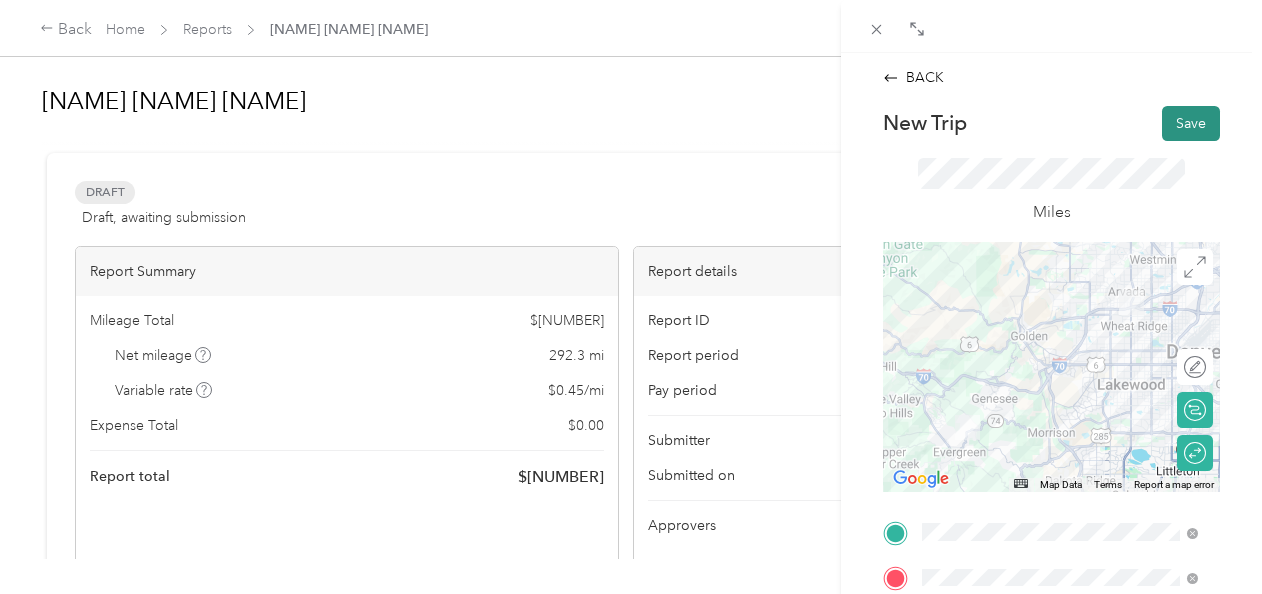 click on "Save" at bounding box center (1191, 123) 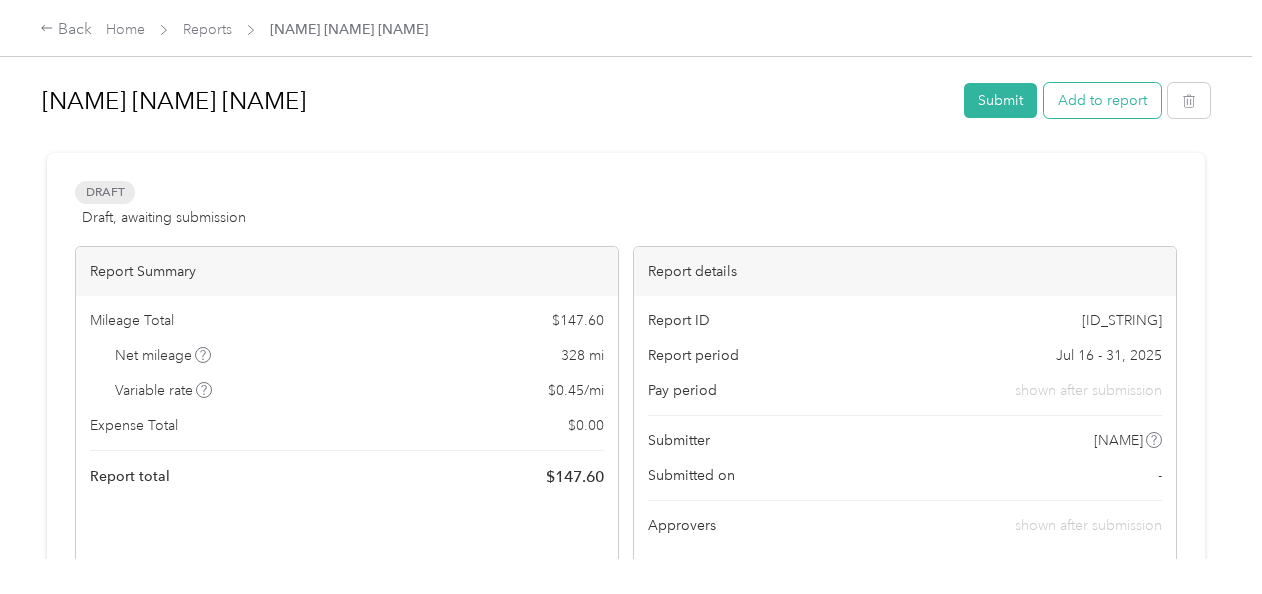 click on "Add to report" at bounding box center (1102, 100) 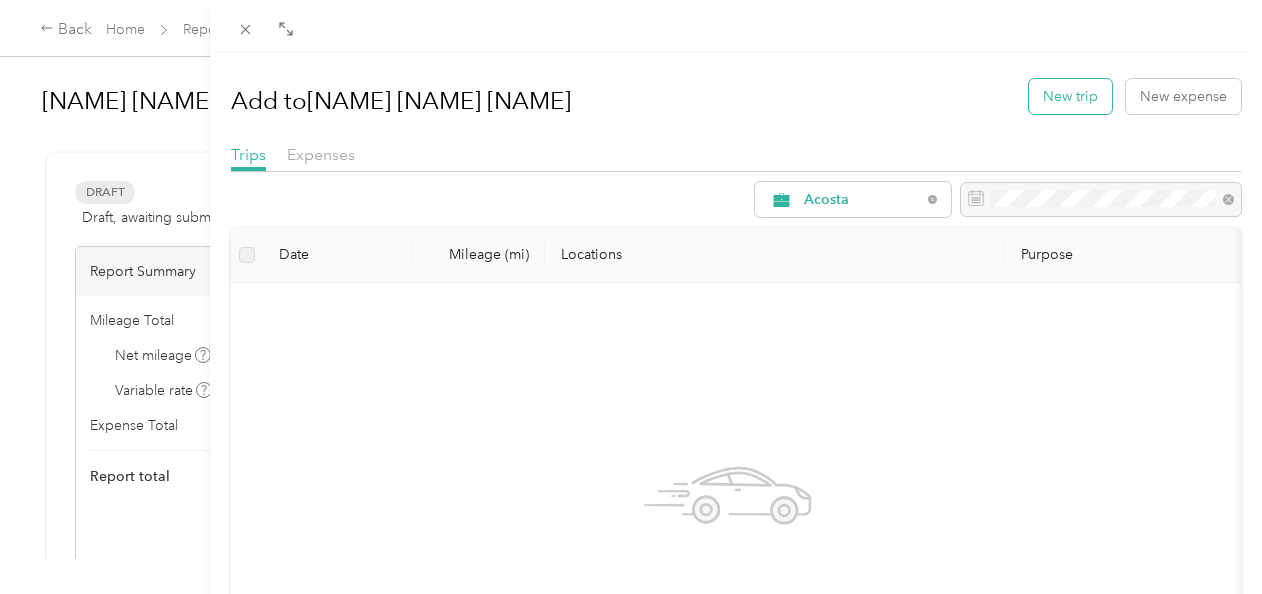 click on "New trip" at bounding box center (1070, 96) 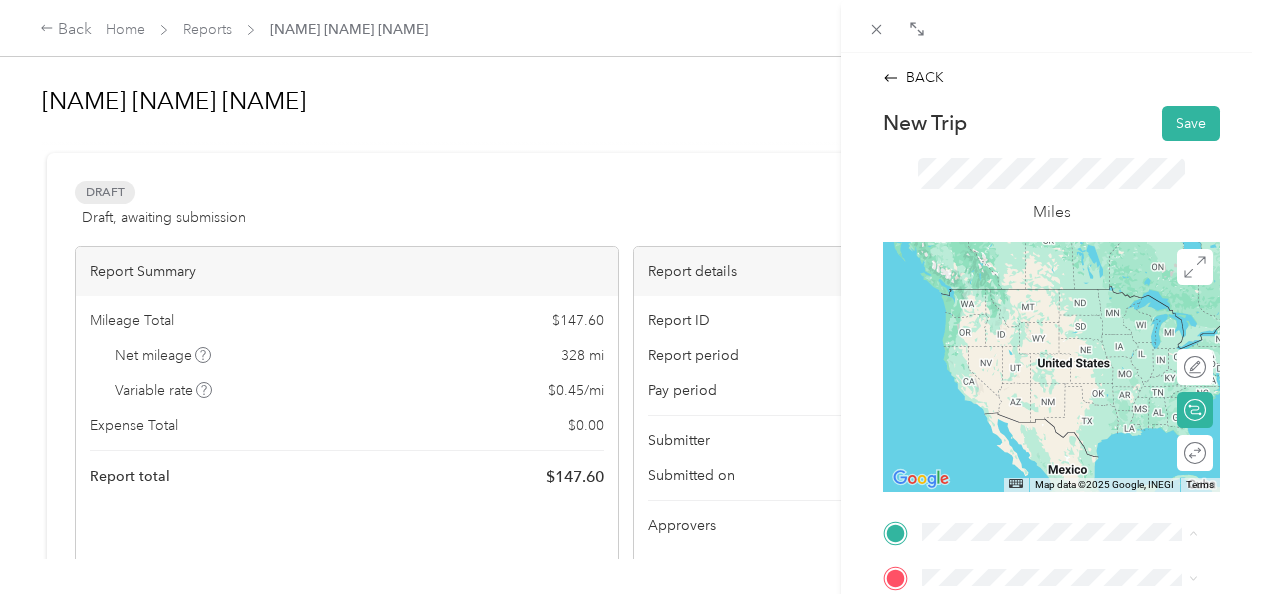 click on "[NUMBER] [STREET]
[CITY], [STATE] [POSTAL_CODE], [COUNTRY]" at bounding box center (1075, 477) 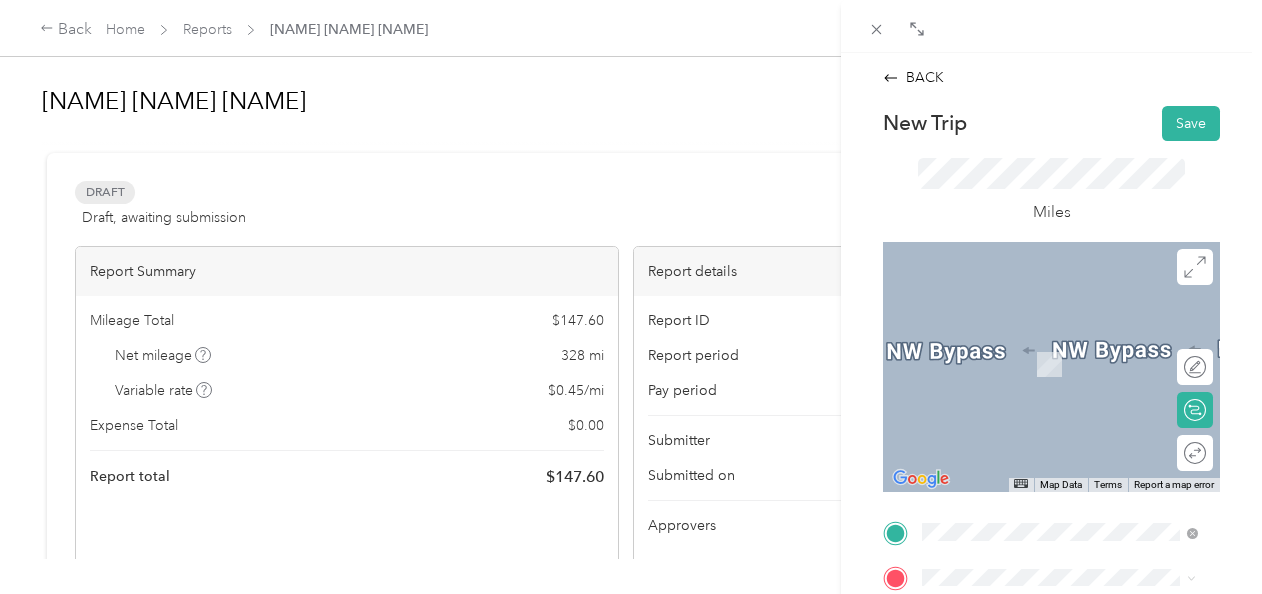 click on "[NUMBER] [STREET], [POSTAL_CODE], [CITY], [STATE], [COUNTRY]" at bounding box center [1067, 391] 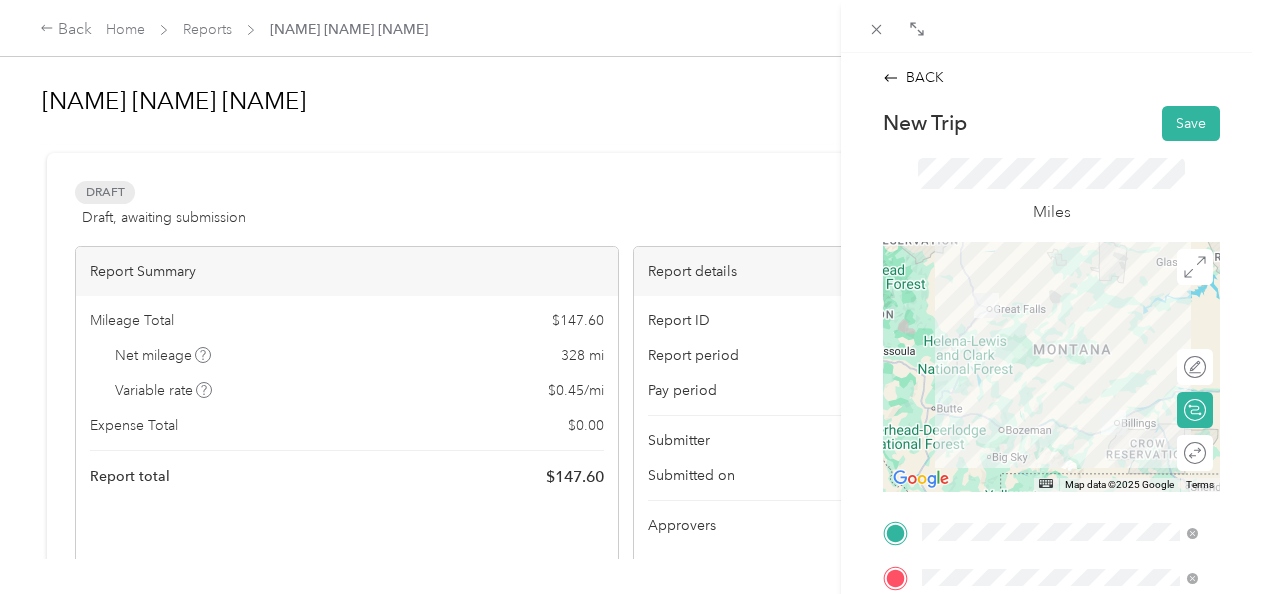 scroll, scrollTop: 333, scrollLeft: 0, axis: vertical 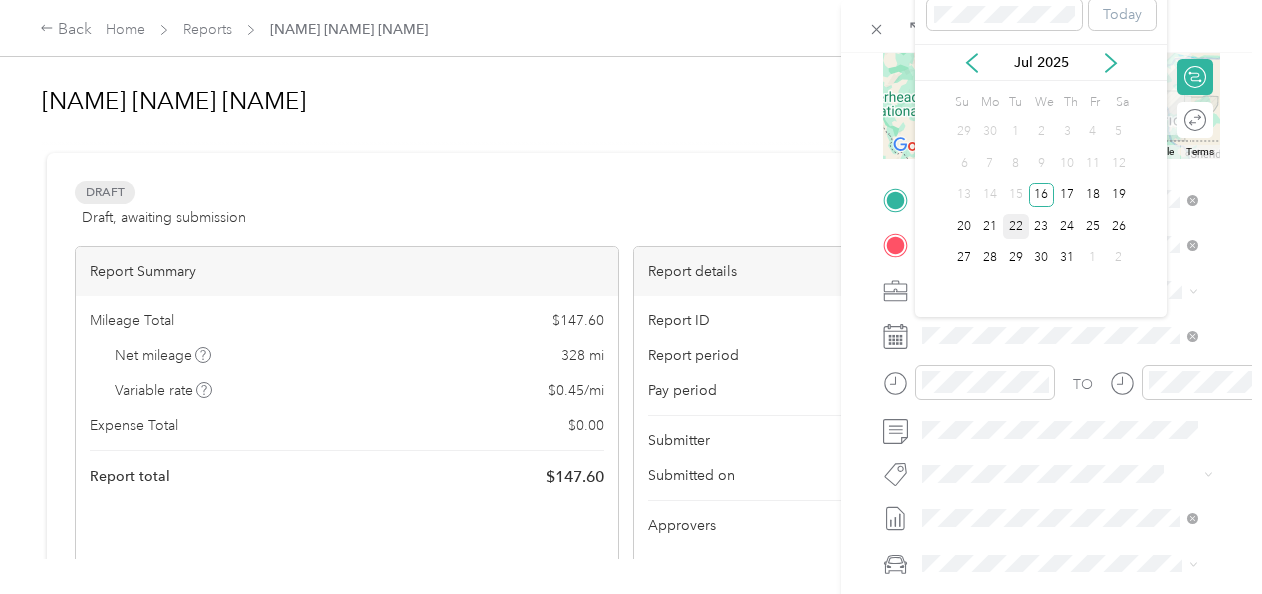 click on "22" at bounding box center (1016, 226) 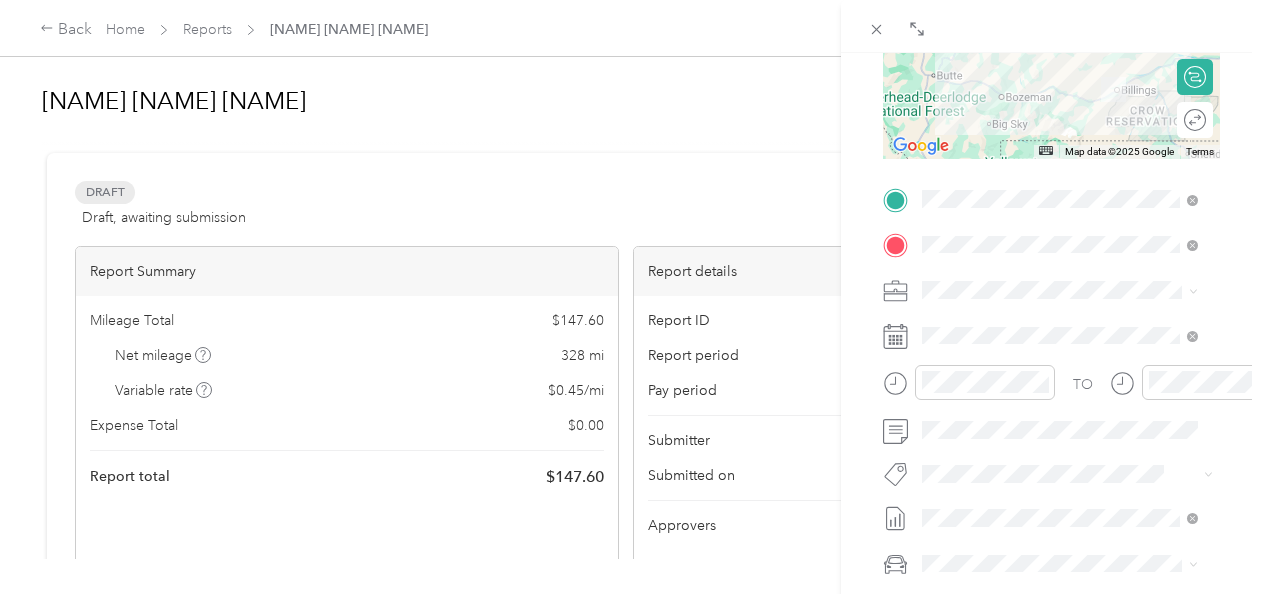 scroll, scrollTop: 0, scrollLeft: 0, axis: both 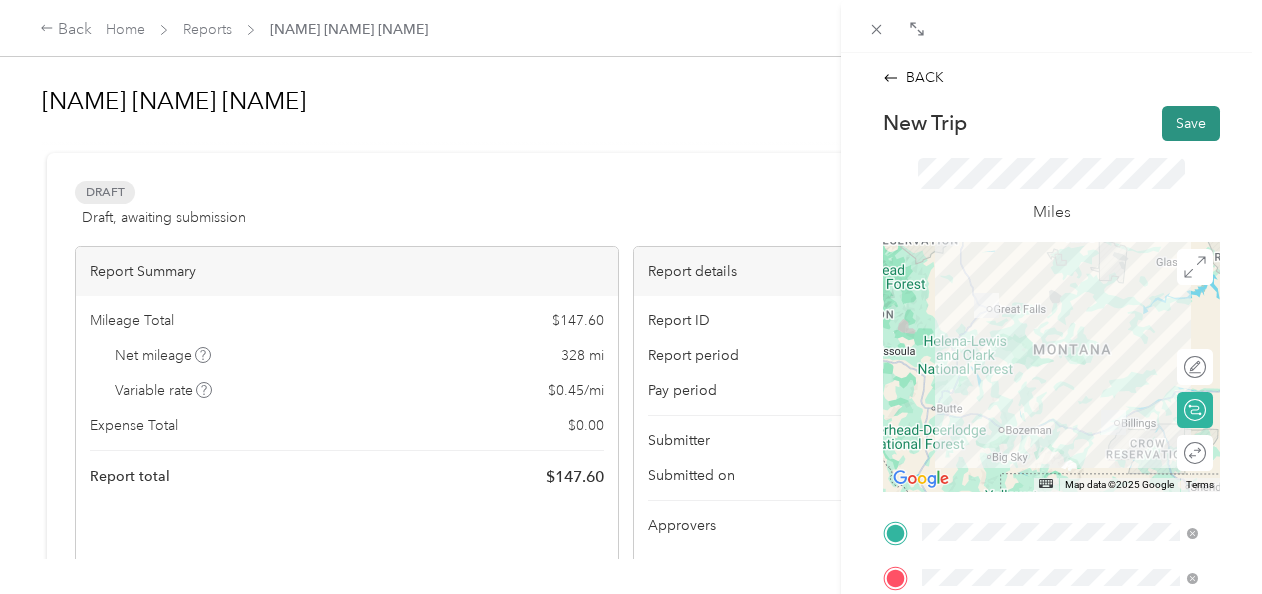 click on "Save" at bounding box center (1191, 123) 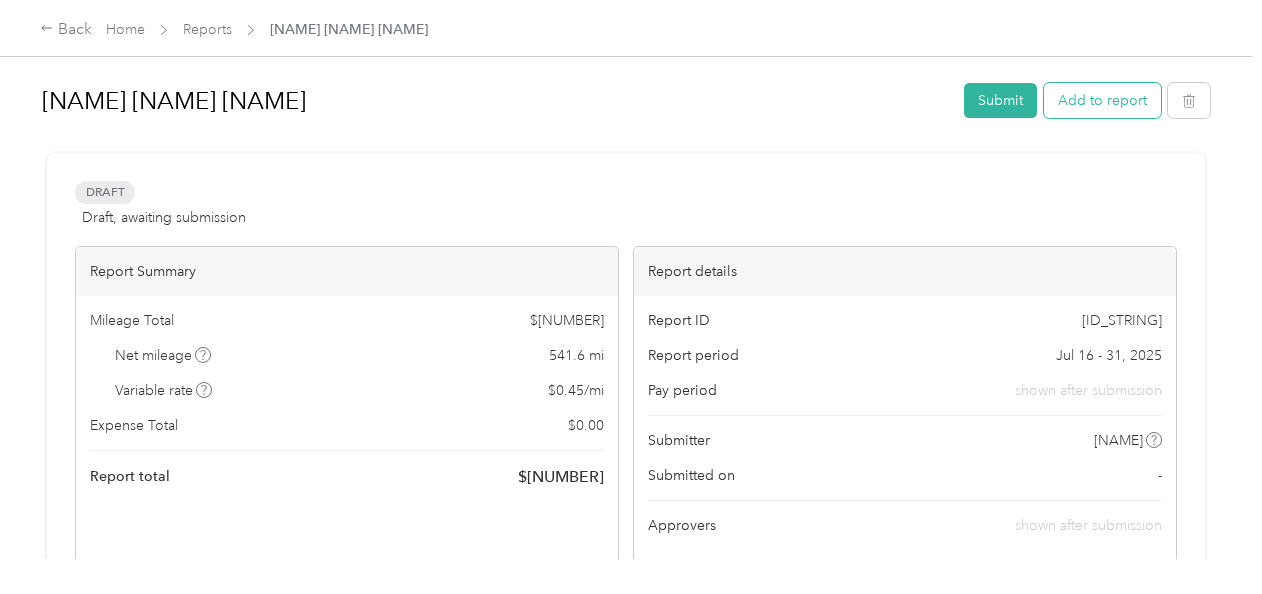click on "Add to report" at bounding box center [1102, 100] 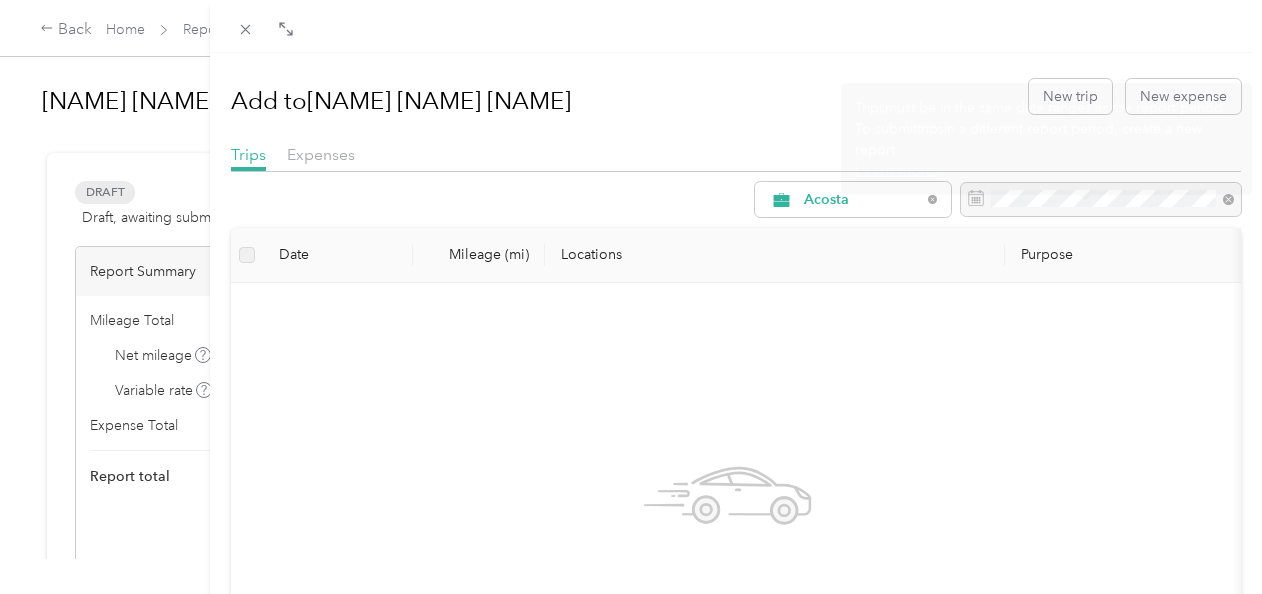 click on "Trips  must be in the same date ranges as the report period. To submit  trips  in a different report period, create a new report Learn more." at bounding box center (1046, 139) 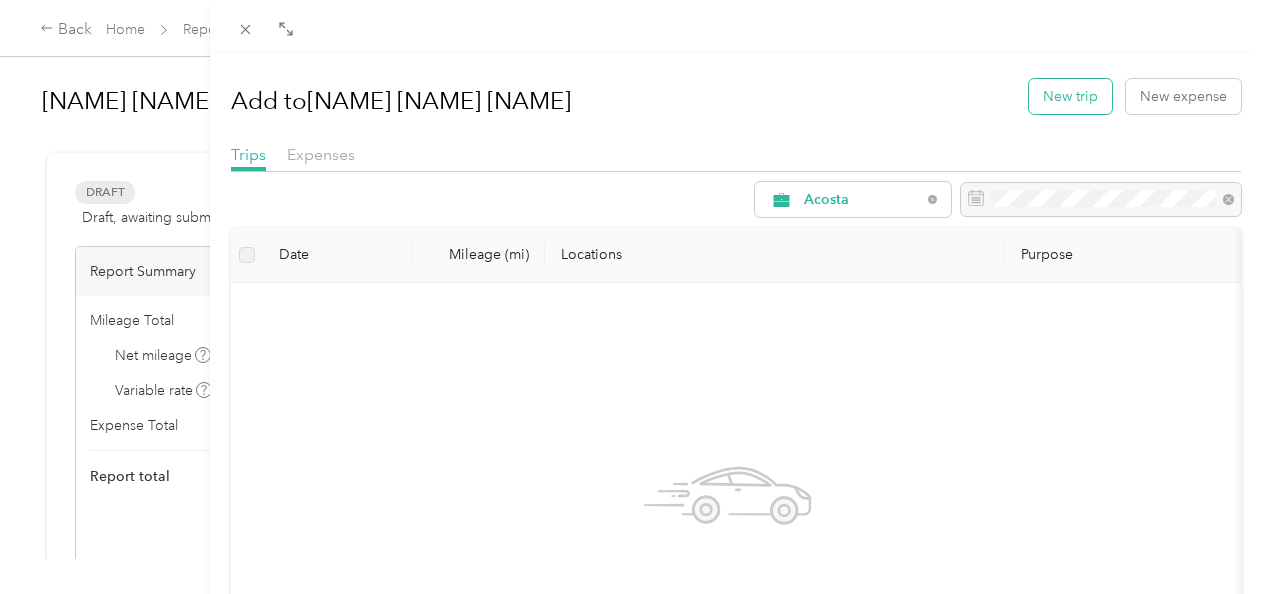 click on "New trip" at bounding box center [1070, 96] 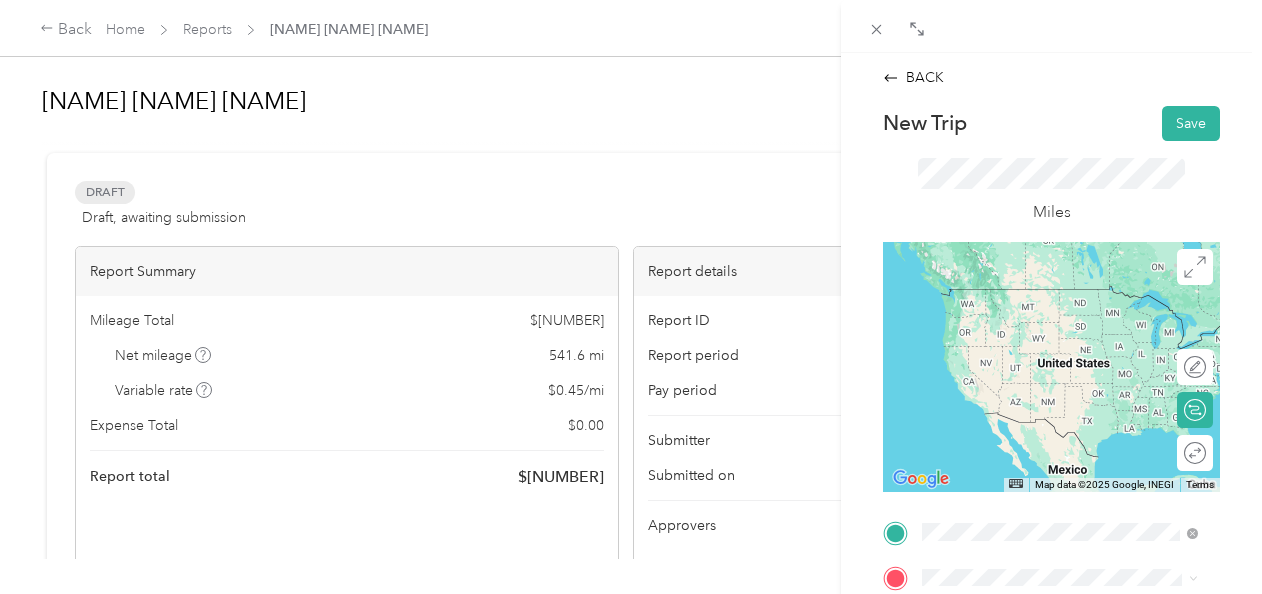 click on "[NUMBER] [STREET], [POSTAL_CODE], [CITY], [STATE], [COUNTRY]" at bounding box center (1067, 339) 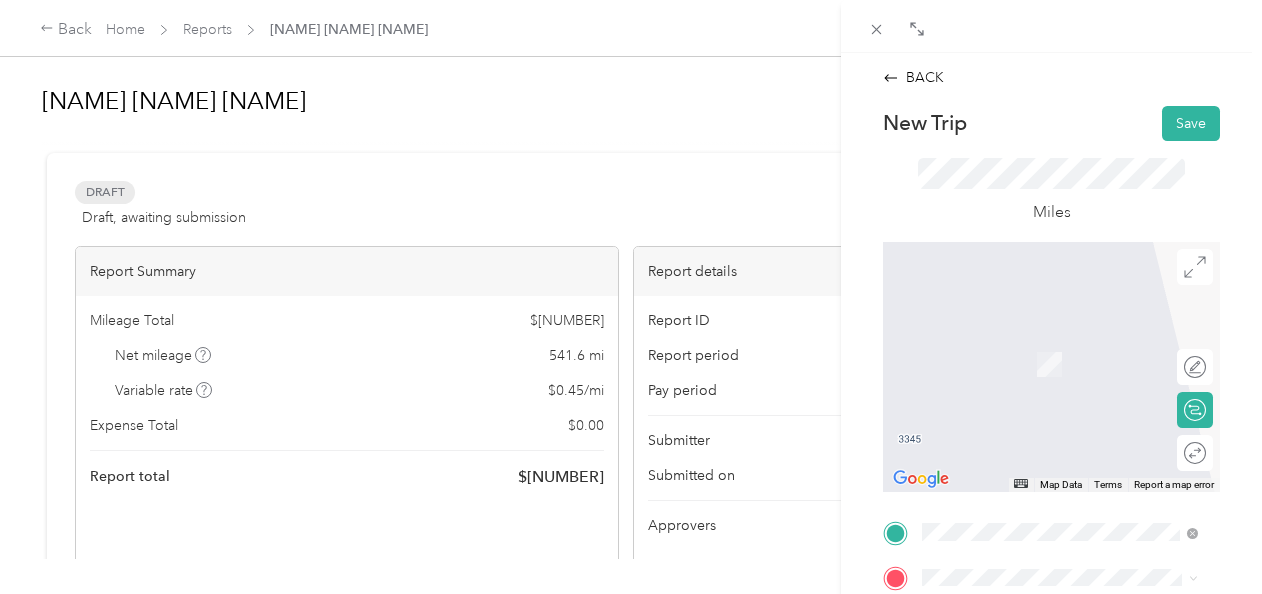 scroll, scrollTop: 333, scrollLeft: 0, axis: vertical 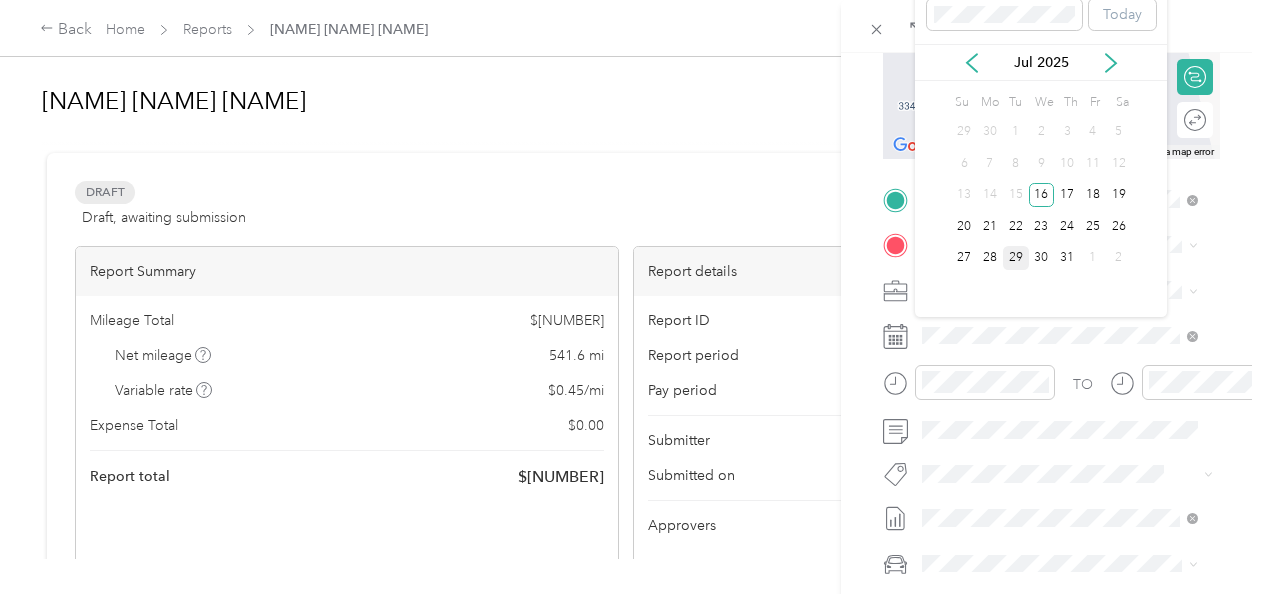 click on "29" at bounding box center [1016, 258] 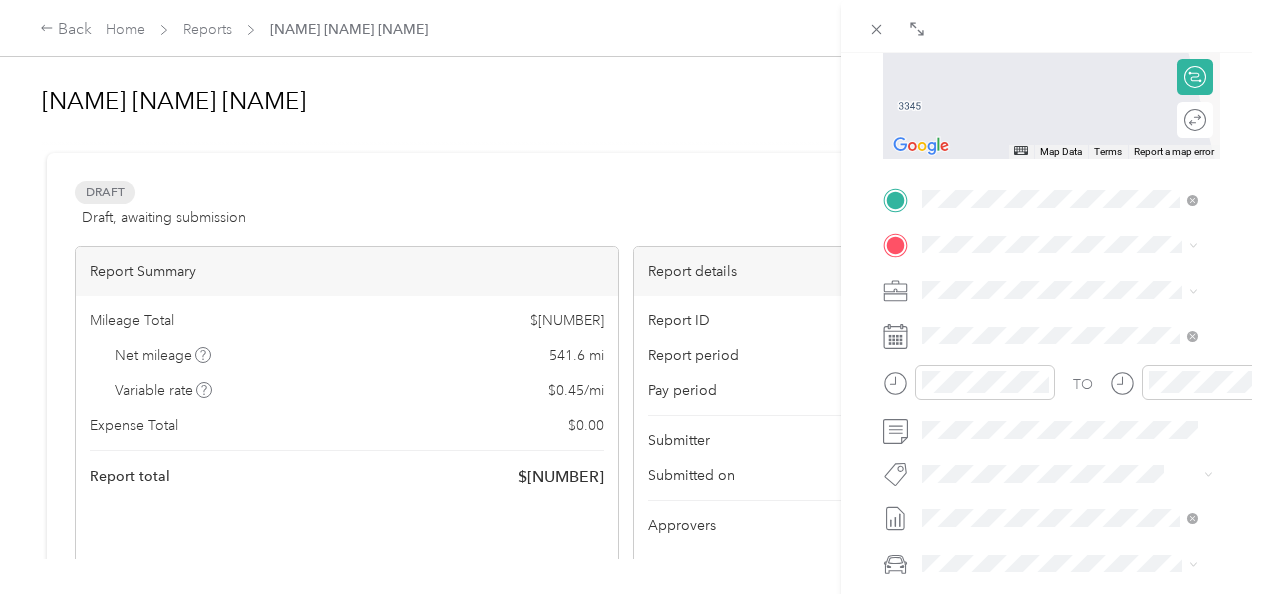 click on "[COMPANY_NAME] [CITY], [NUMBER] [STREET], [POSTAL_CODE], [CITY], [STATE], [COUNTRY]" at bounding box center [1067, 375] 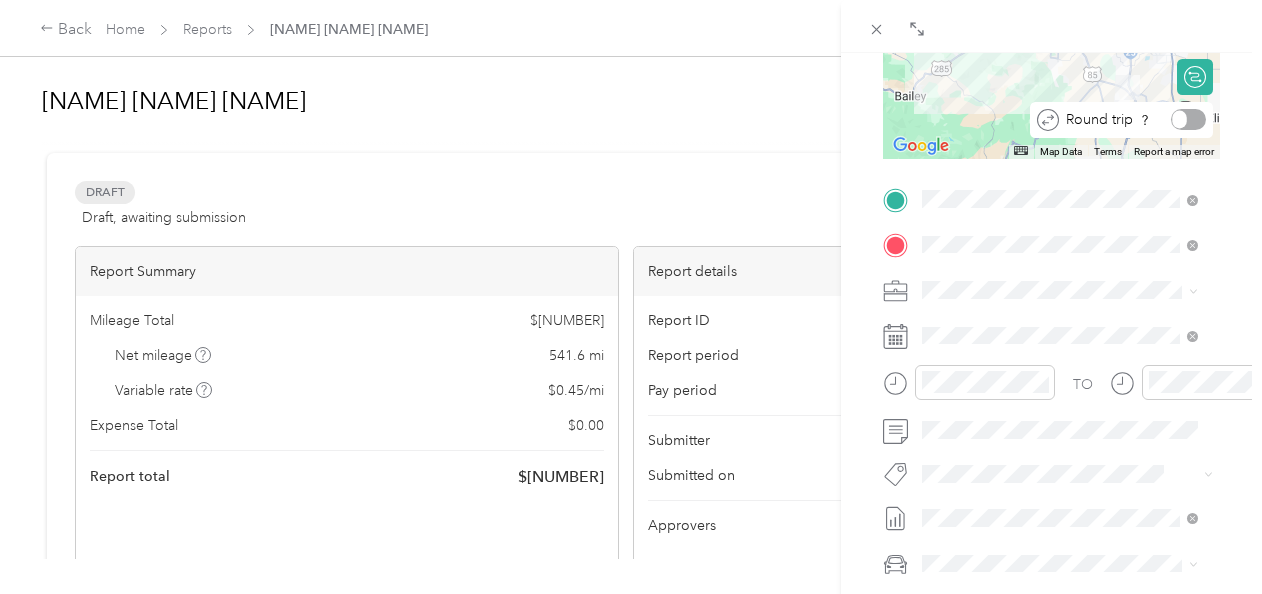 click at bounding box center [1188, 119] 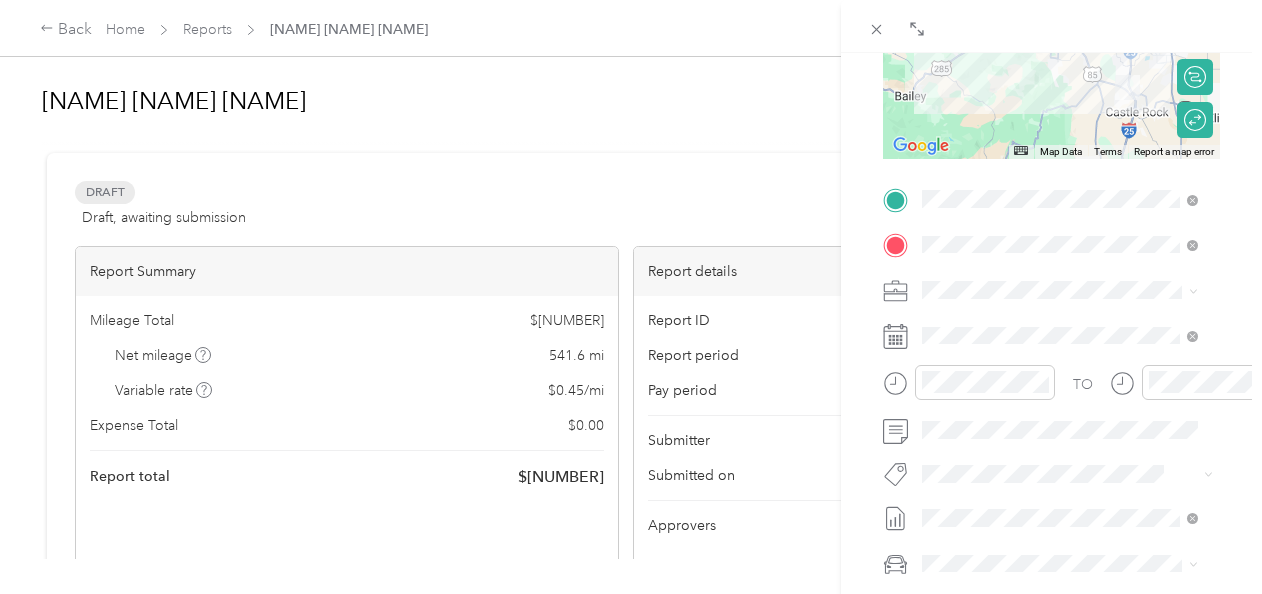 scroll, scrollTop: 0, scrollLeft: 0, axis: both 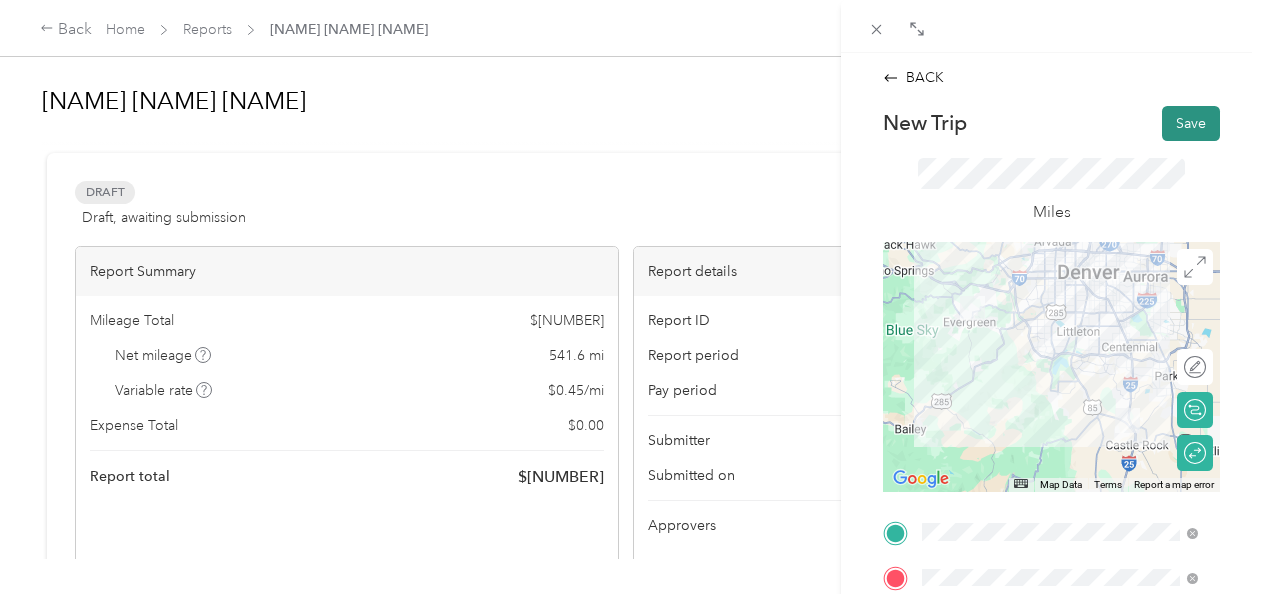 click on "Save" at bounding box center (1191, 123) 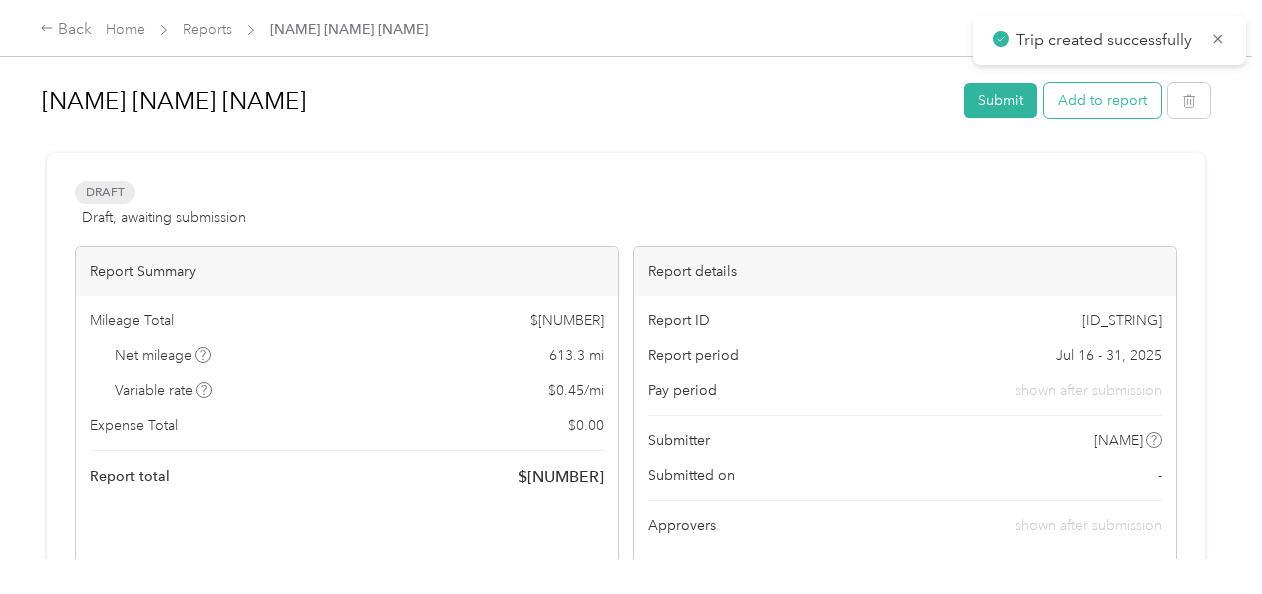 click on "Add to report" at bounding box center (1102, 100) 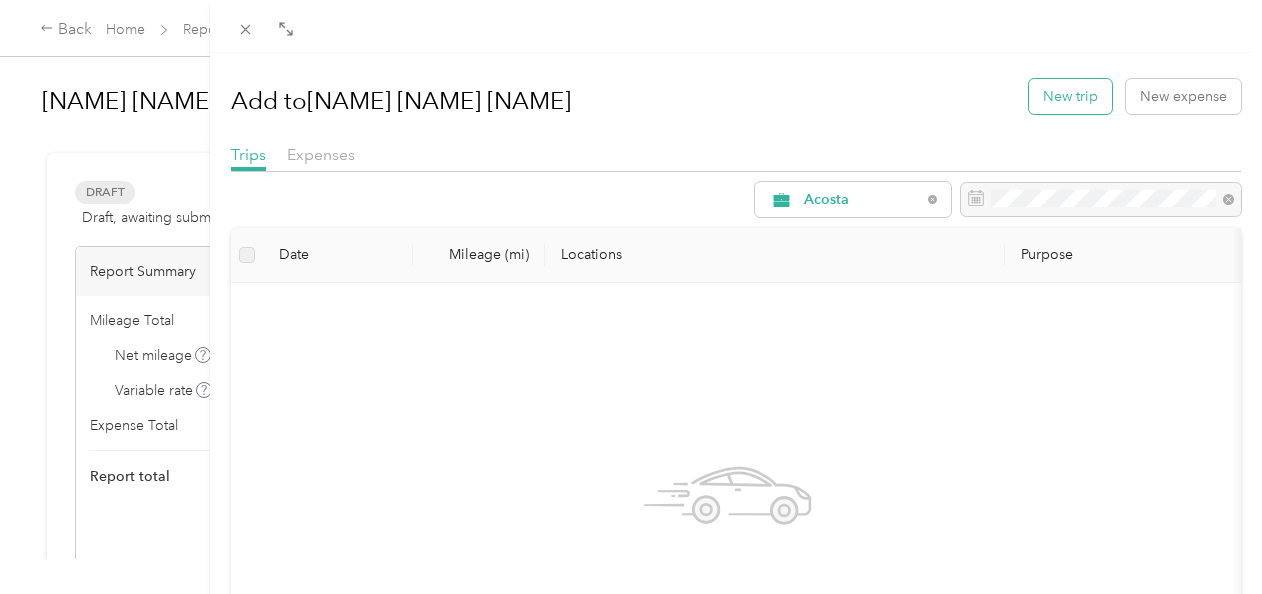click on "New trip" at bounding box center (1070, 96) 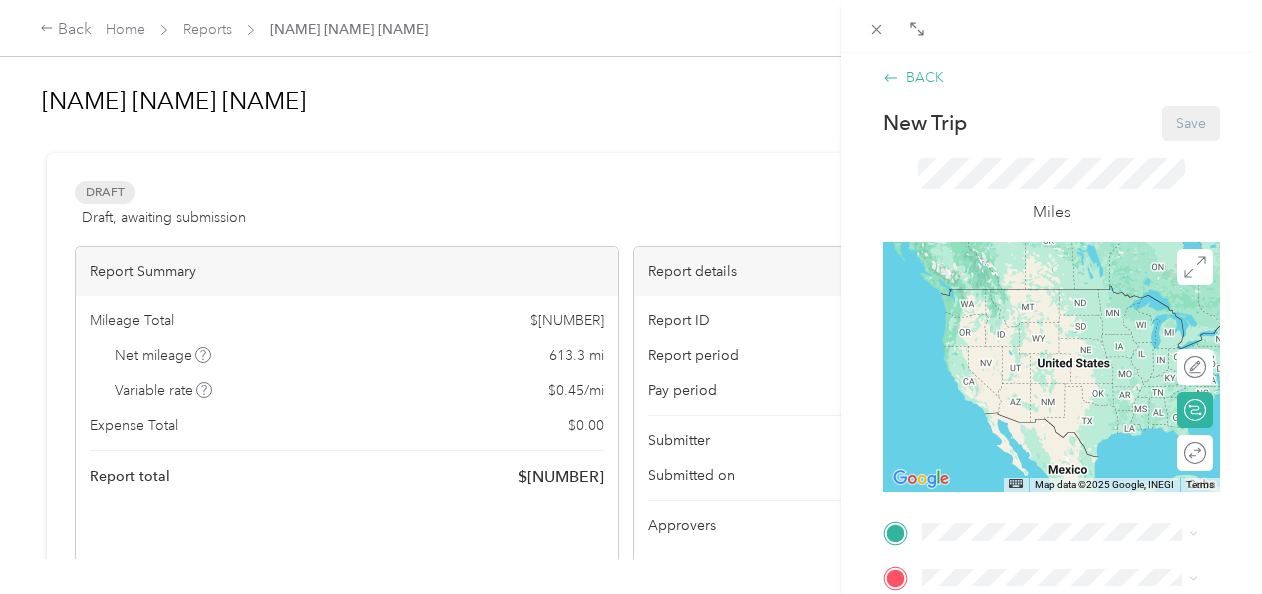 click on "BACK" at bounding box center [913, 77] 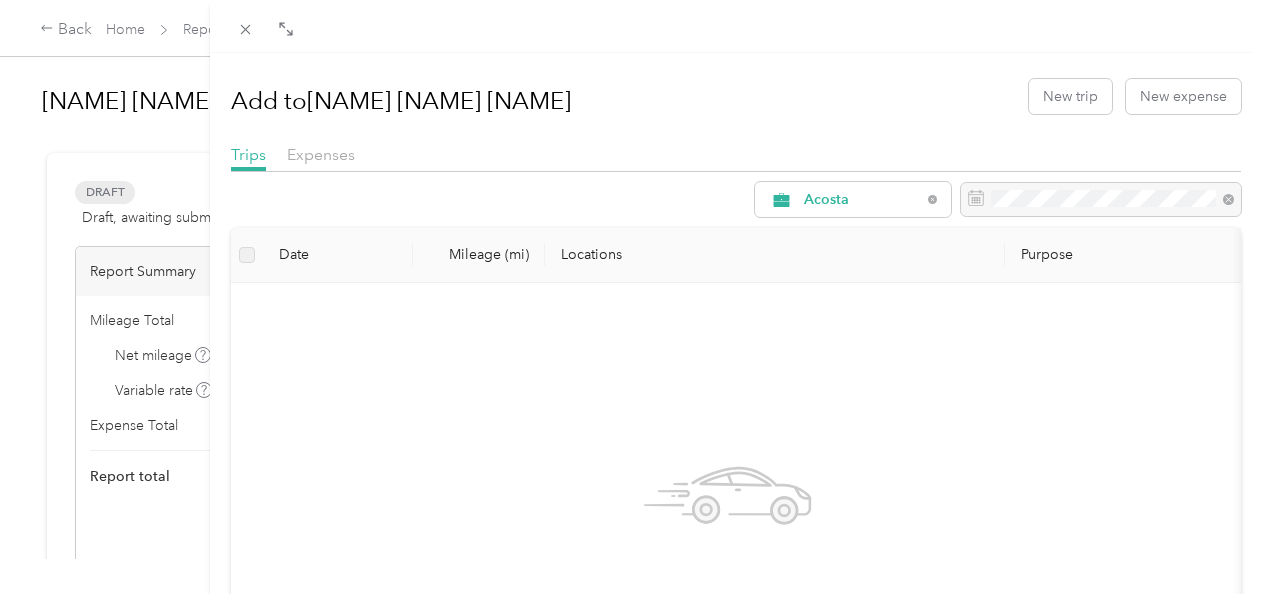 click on "Add to  [NAME] [NAME] [NAME] New trip New expense Trips Expenses [NAME] [NAME] Date Mileage (mi) Locations Purpose           No work trips found in this report period." at bounding box center [631, 297] 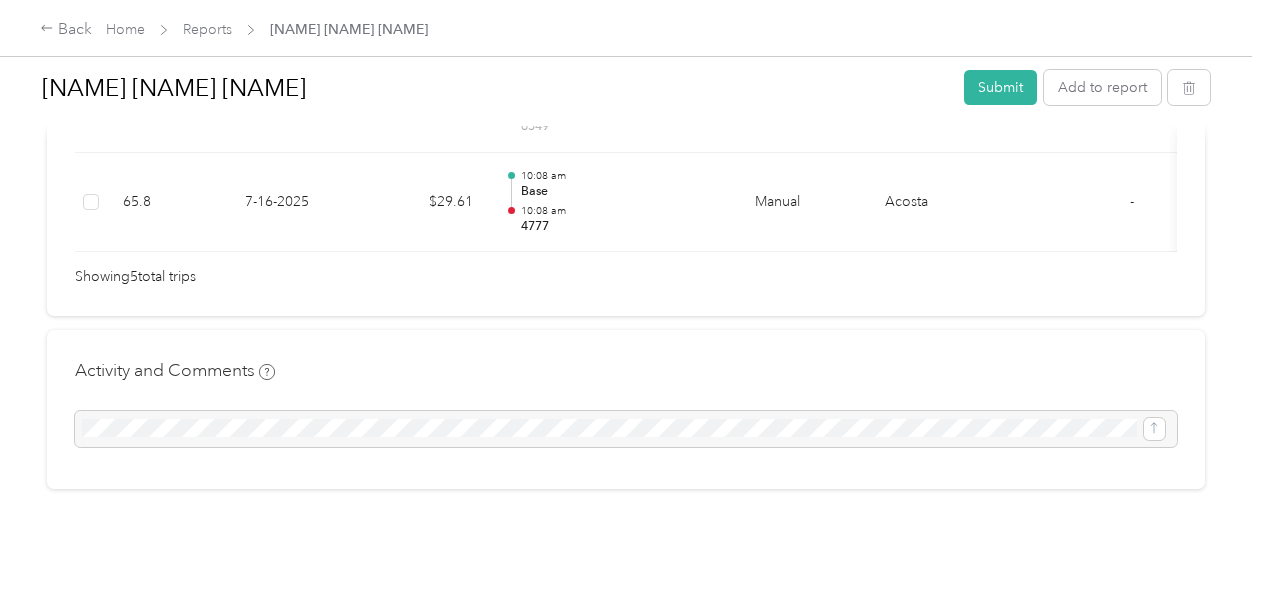 scroll, scrollTop: 316, scrollLeft: 0, axis: vertical 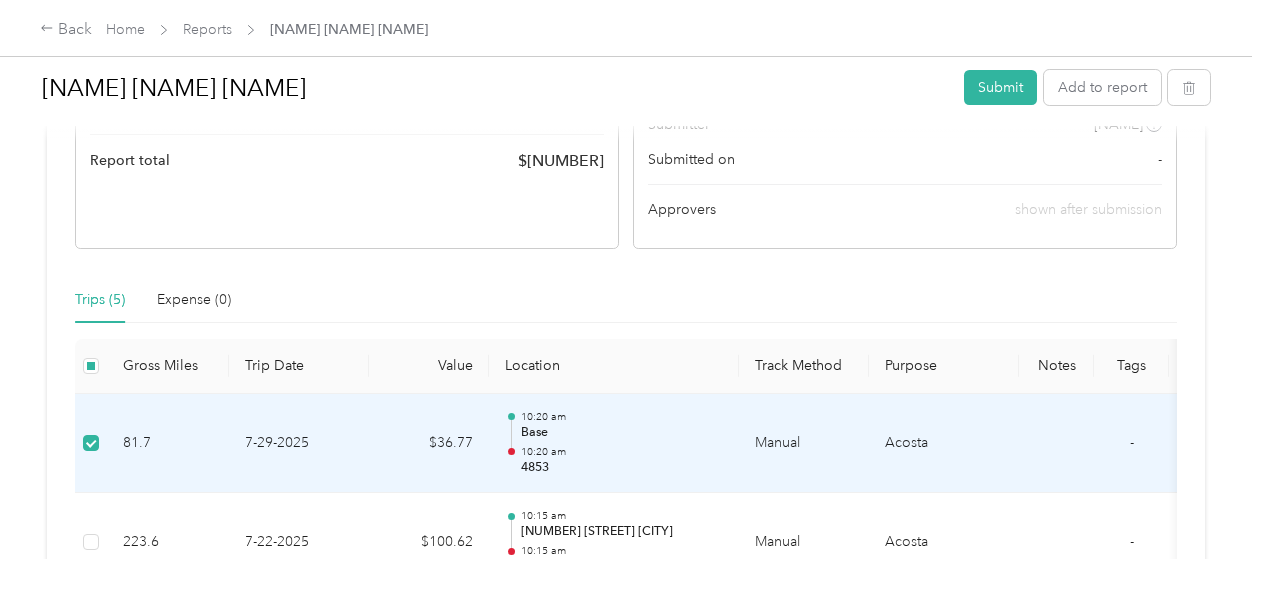 click on "7-29-2025" at bounding box center (299, 444) 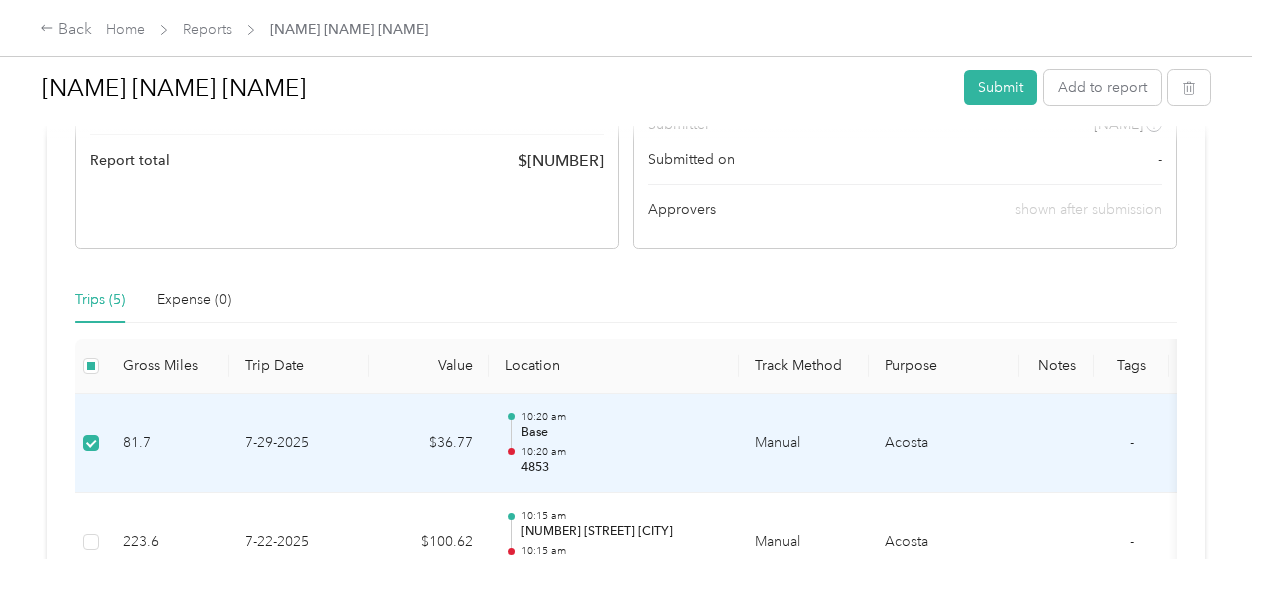 drag, startPoint x: 267, startPoint y: 436, endPoint x: 222, endPoint y: 438, distance: 45.044422 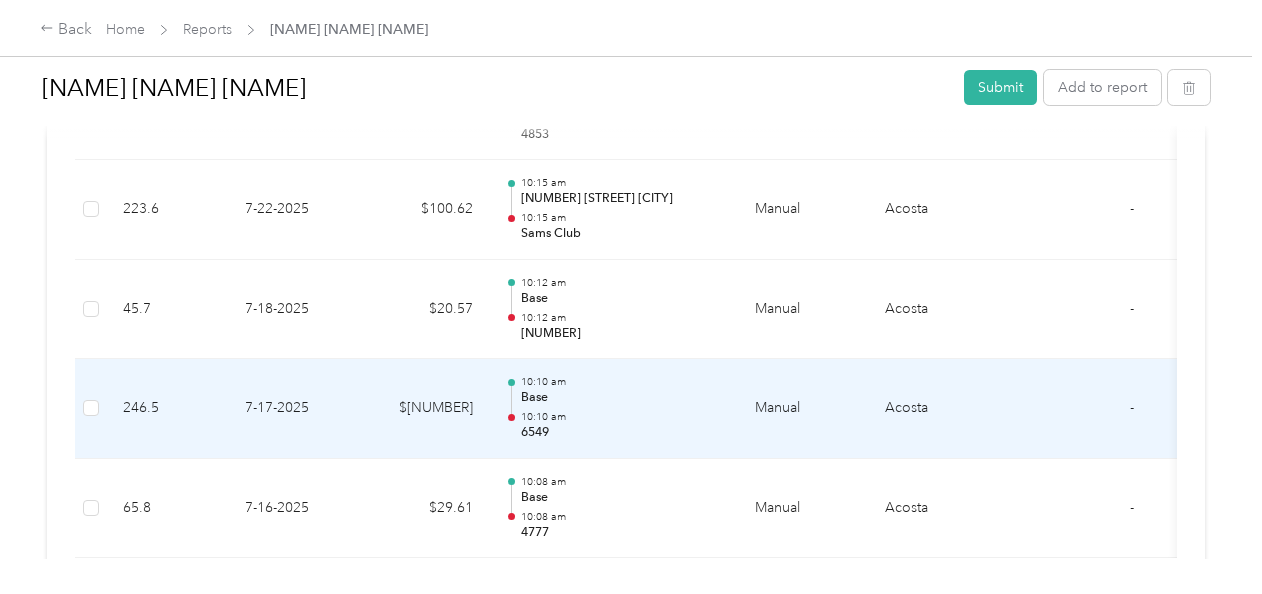 scroll, scrollTop: 316, scrollLeft: 0, axis: vertical 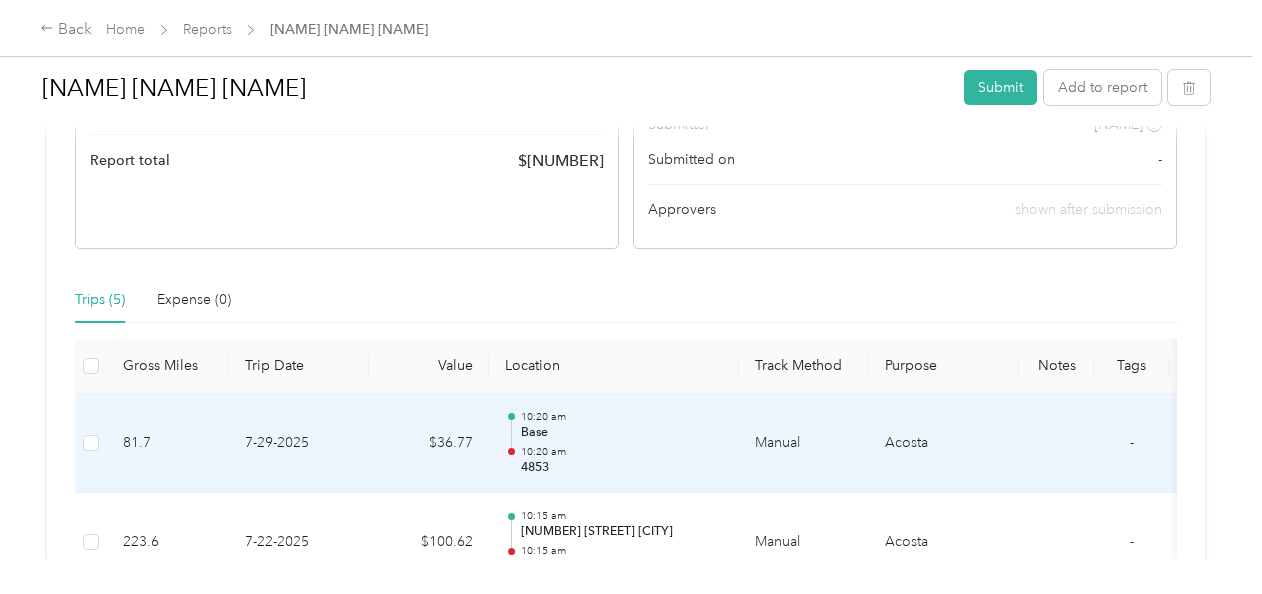 click on "-" at bounding box center (1131, 444) 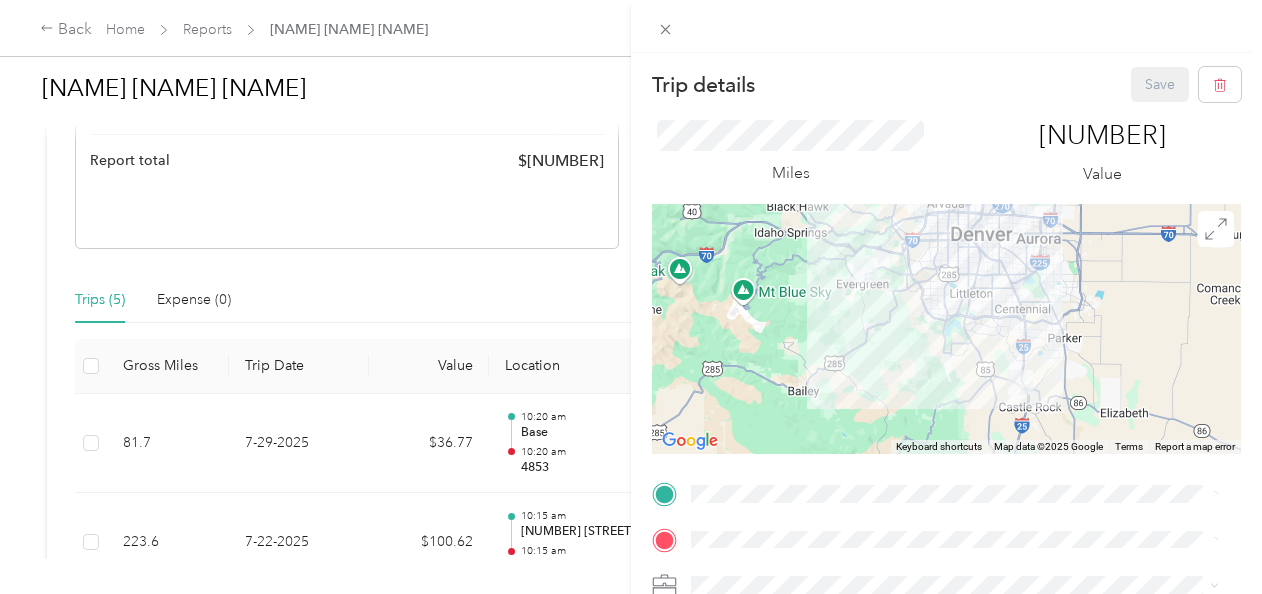 scroll, scrollTop: 333, scrollLeft: 0, axis: vertical 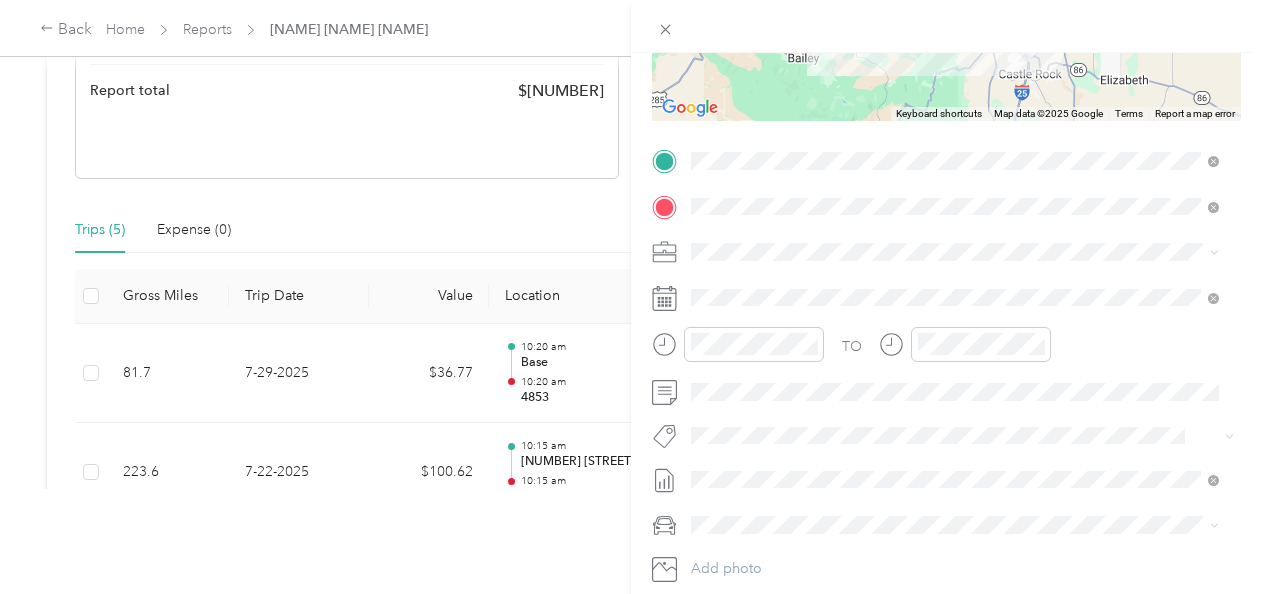 click on "TO Add photo" at bounding box center [946, 386] 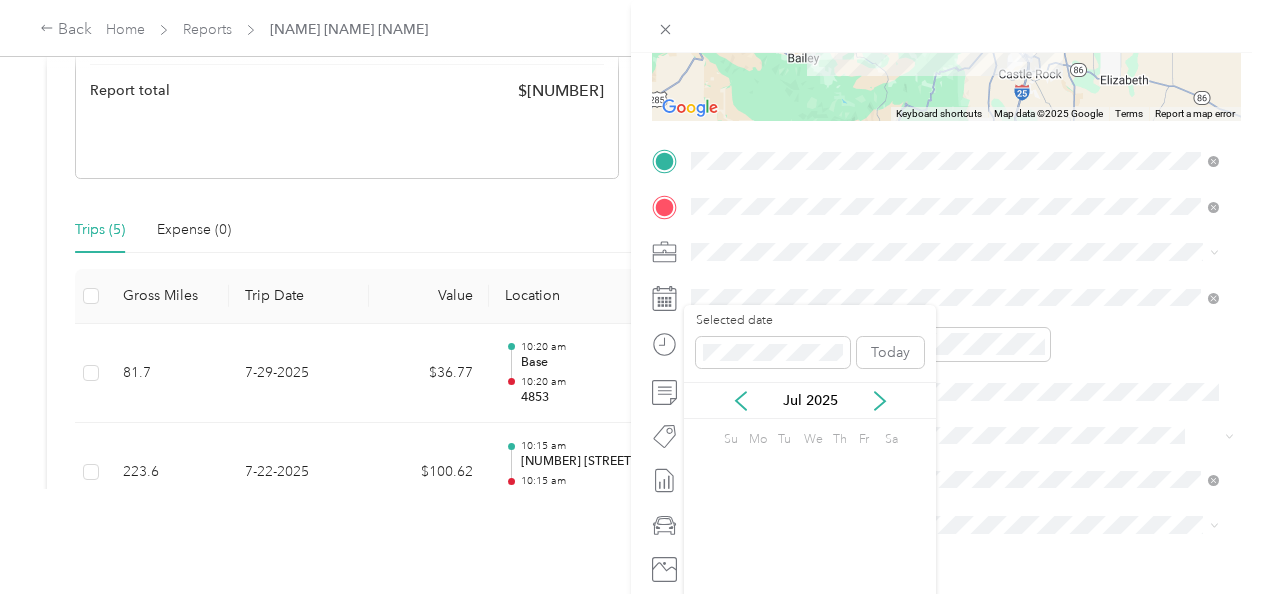 scroll, scrollTop: 0, scrollLeft: 0, axis: both 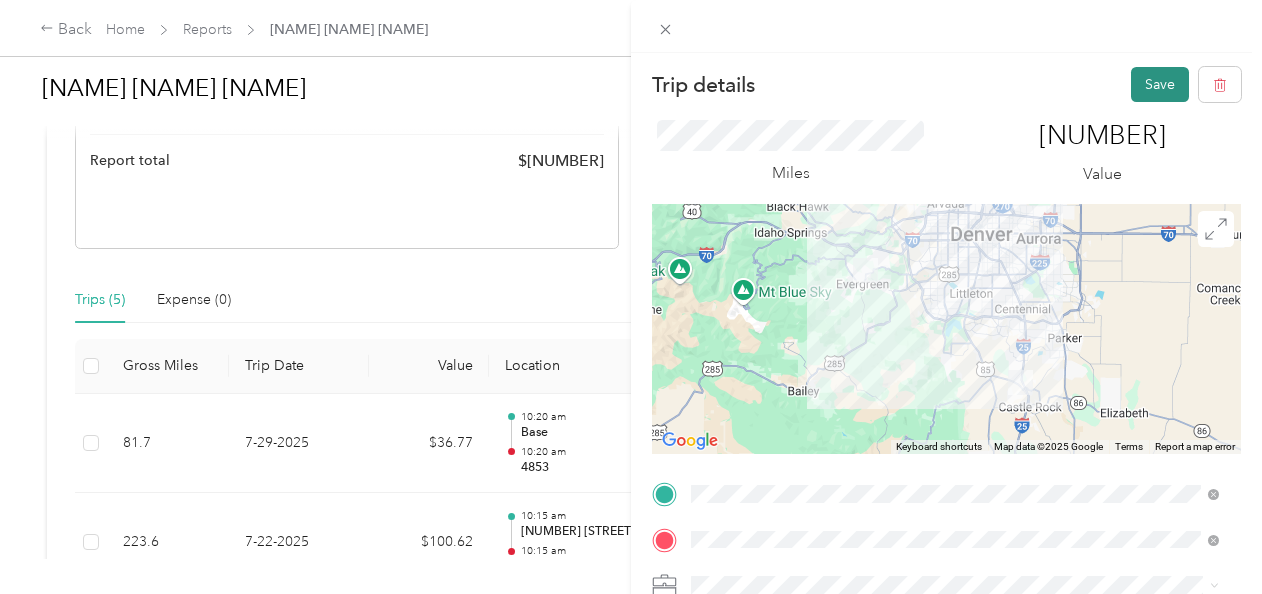 click on "Save" at bounding box center (1160, 84) 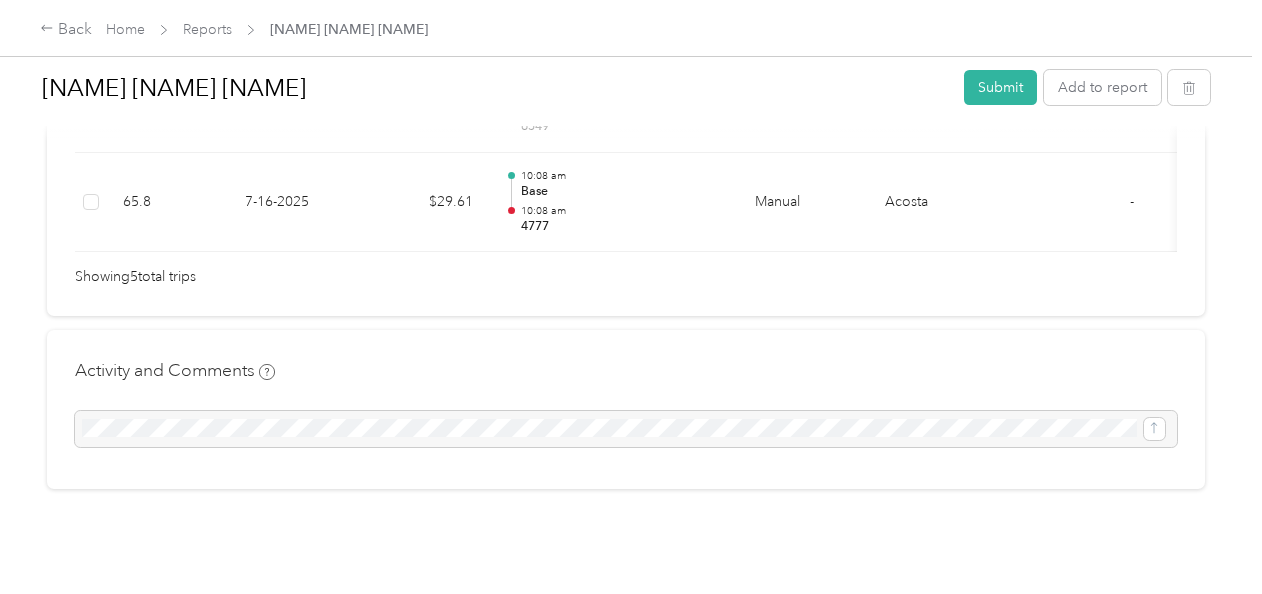 scroll, scrollTop: 649, scrollLeft: 0, axis: vertical 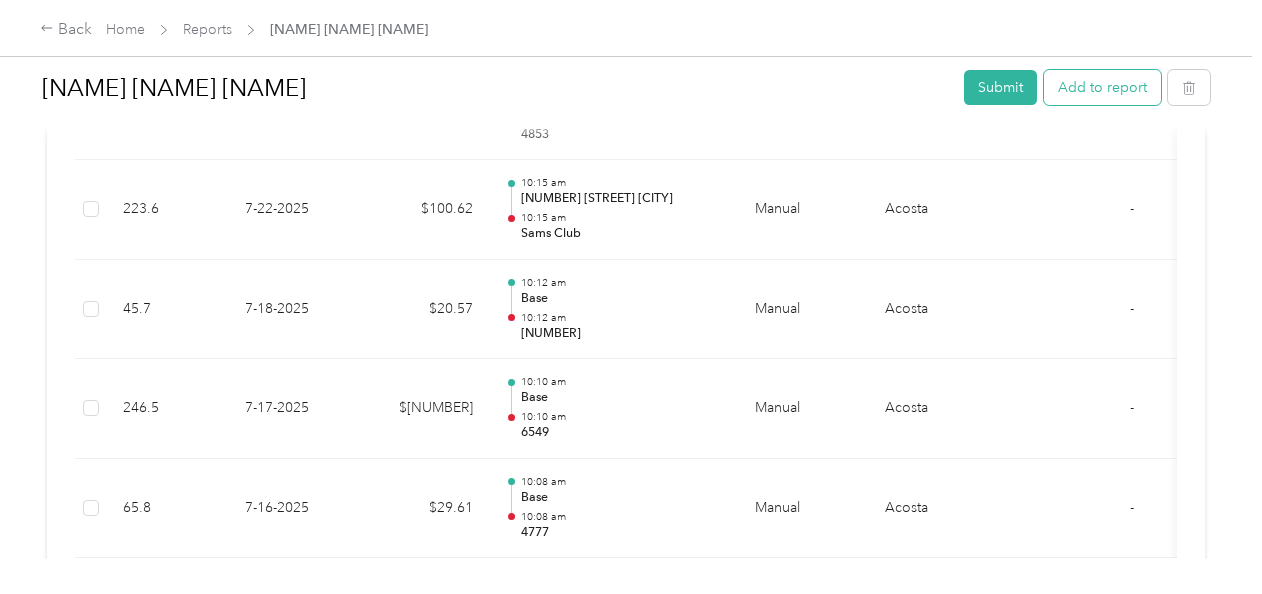 click on "Add to report" at bounding box center (1102, 87) 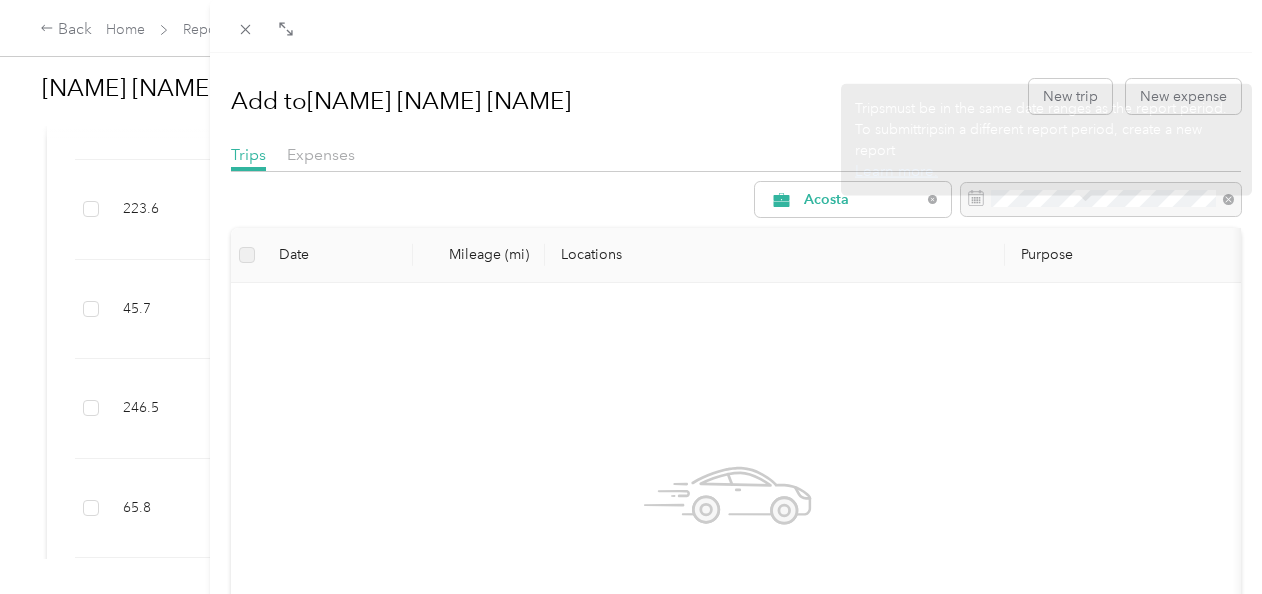 click on "Trips  must be in the same date ranges as the report period." at bounding box center [1046, 108] 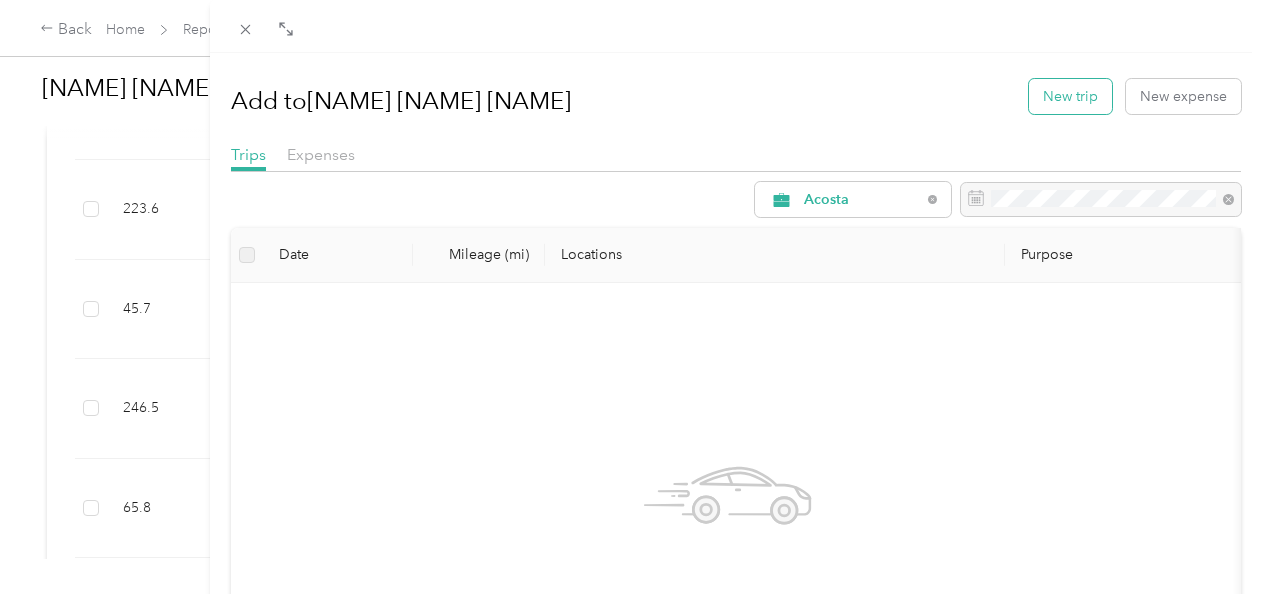 click on "New trip" at bounding box center (1070, 96) 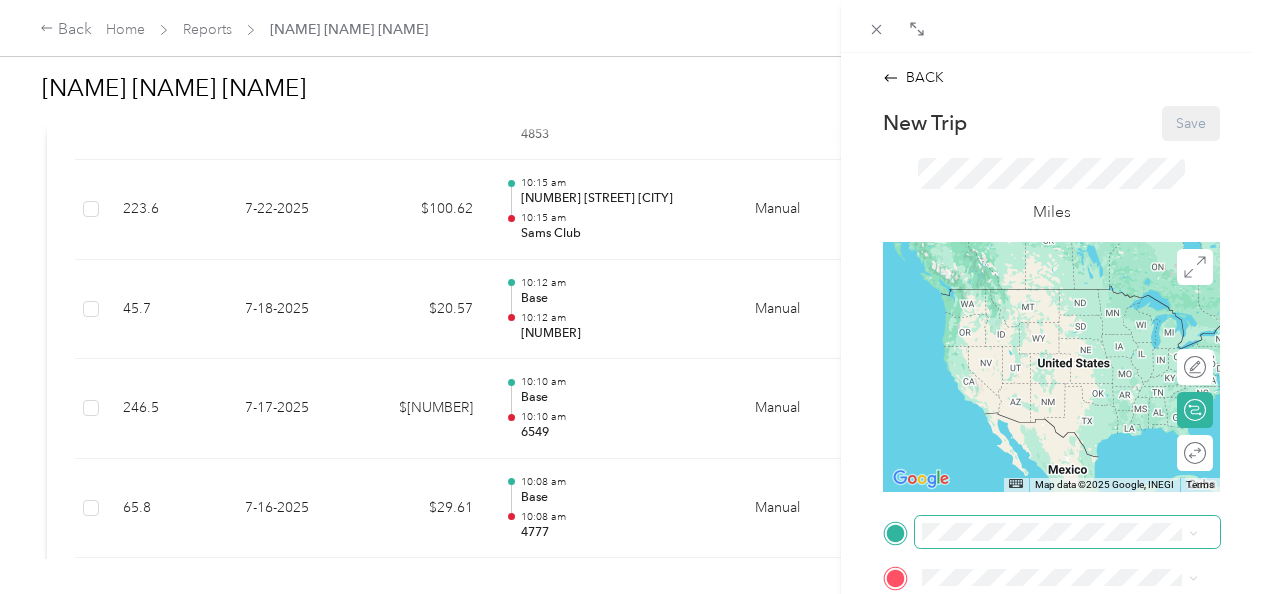 click at bounding box center [1067, 532] 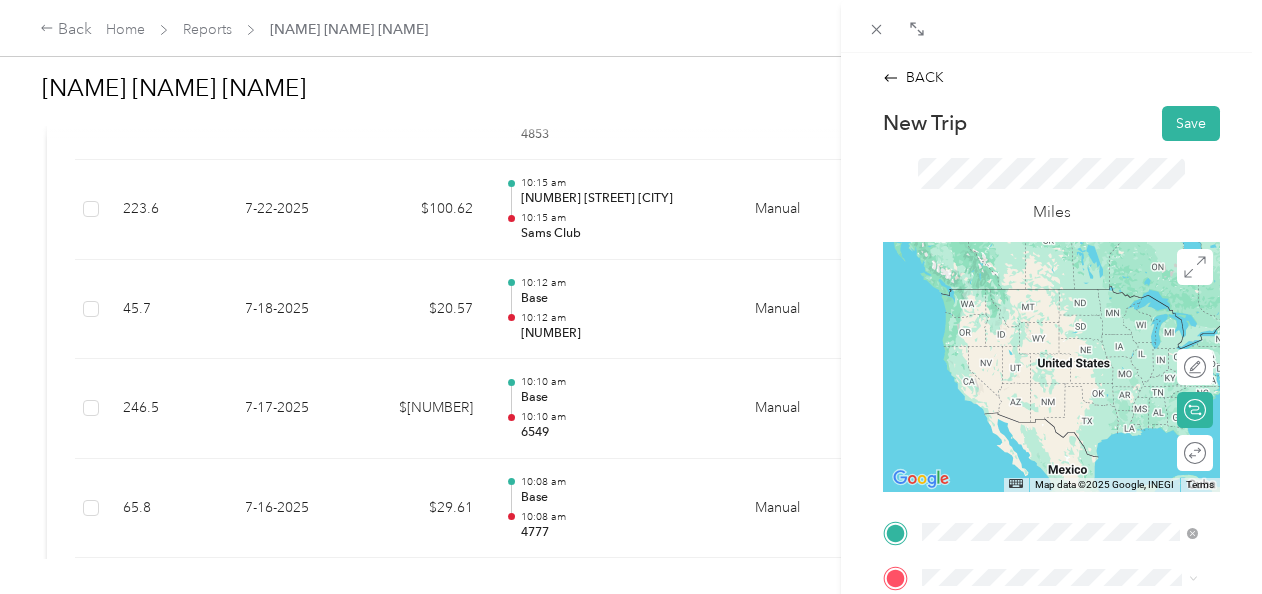 click on "[NUMBER] [STREET], [POSTAL_CODE], [CITY], [STATE], [COUNTRY]" at bounding box center (1067, 339) 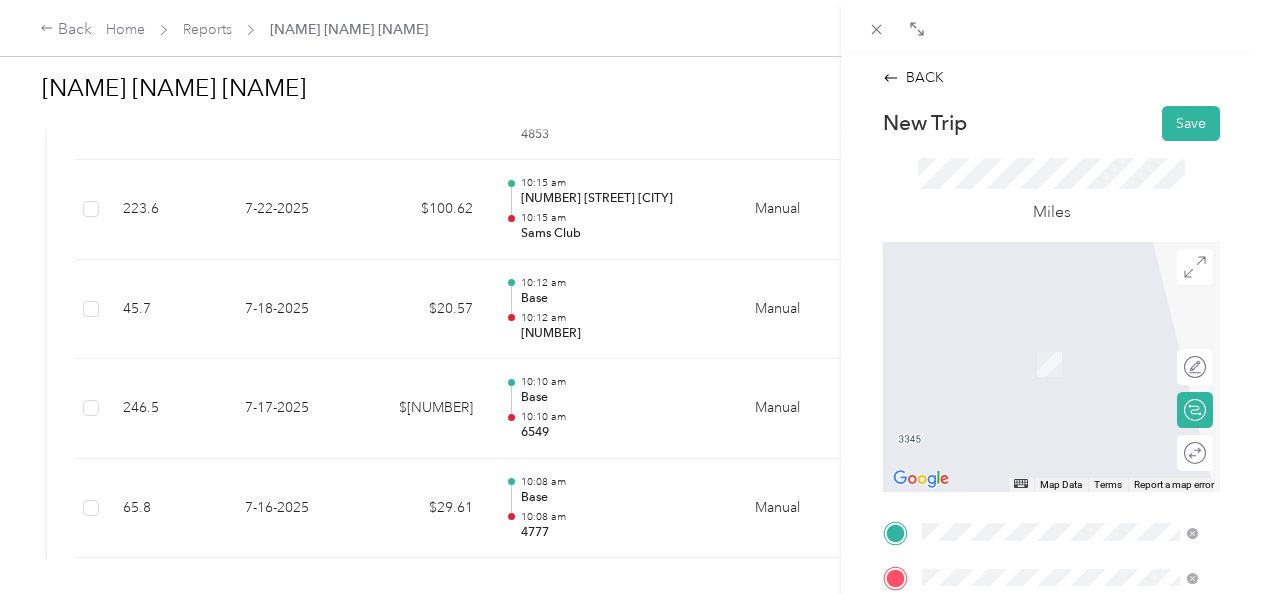 click on "[NUMBER]" at bounding box center (1075, 544) 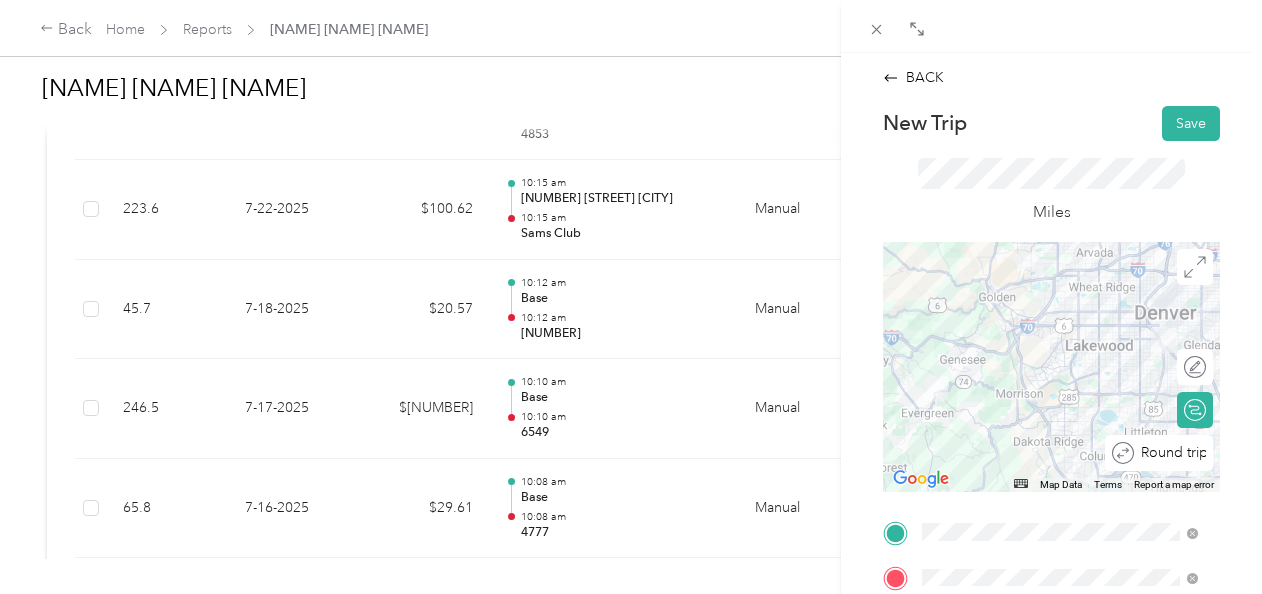 click on "Round trip" at bounding box center (1170, 452) 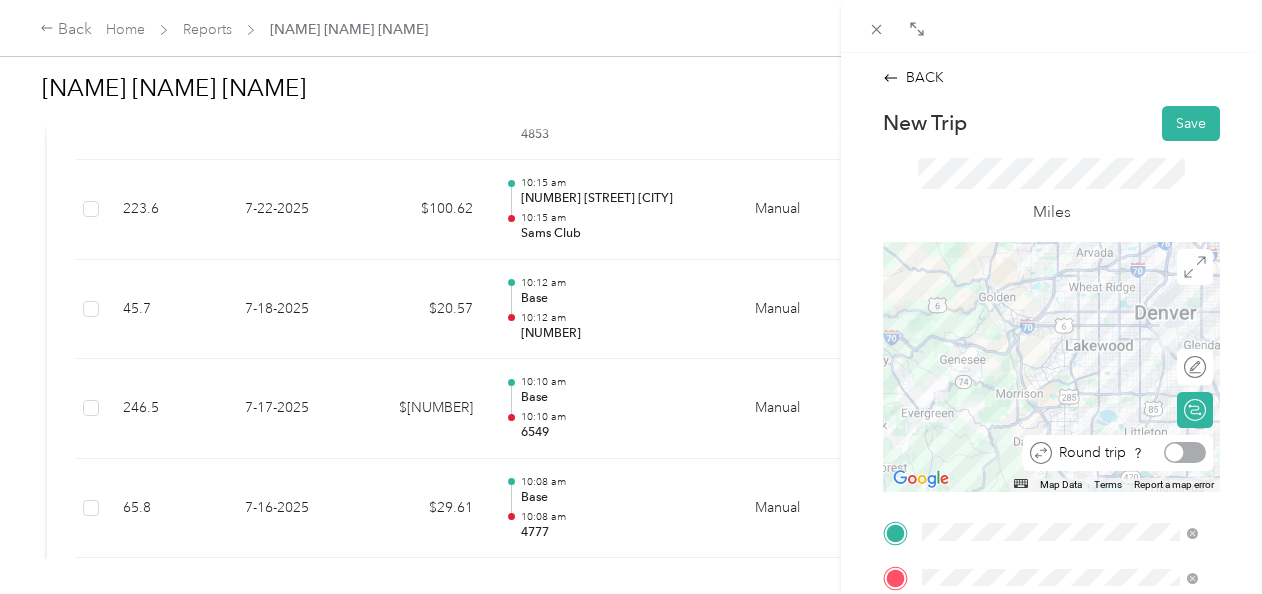 click at bounding box center [1185, 452] 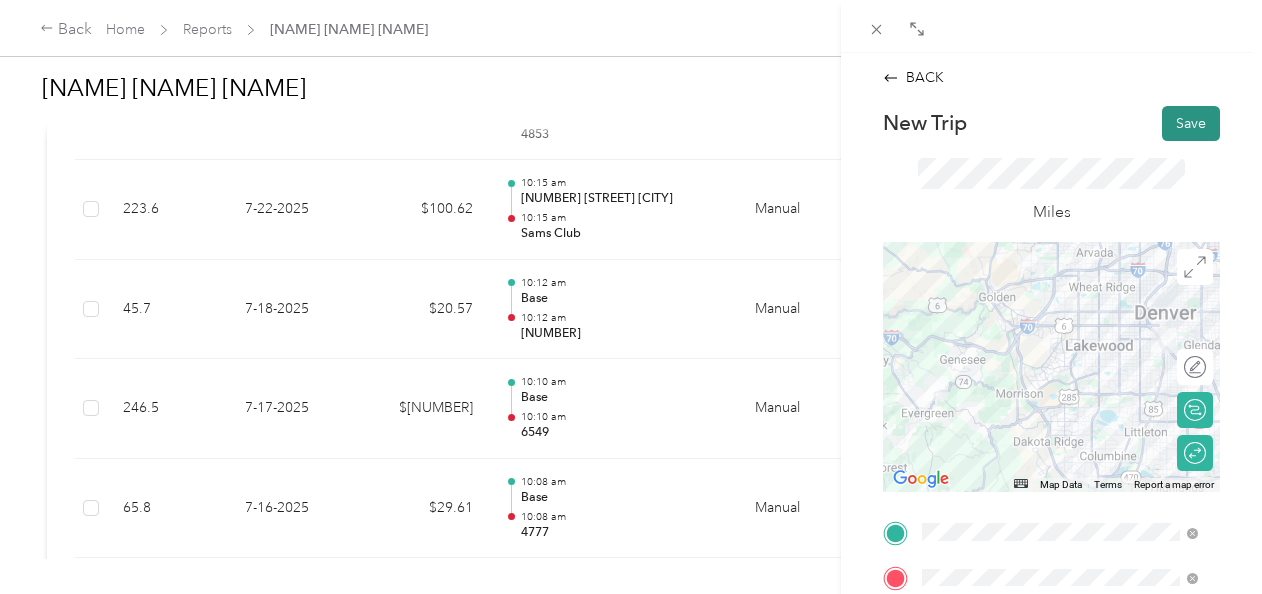 click on "Save" at bounding box center (1191, 123) 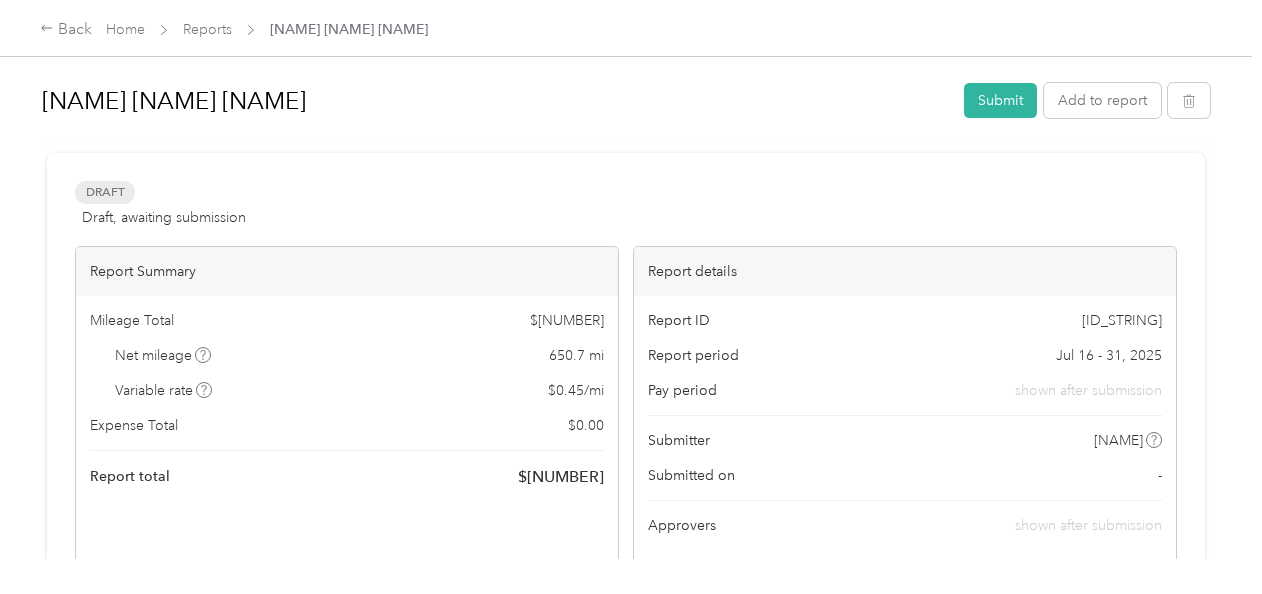 scroll, scrollTop: 333, scrollLeft: 0, axis: vertical 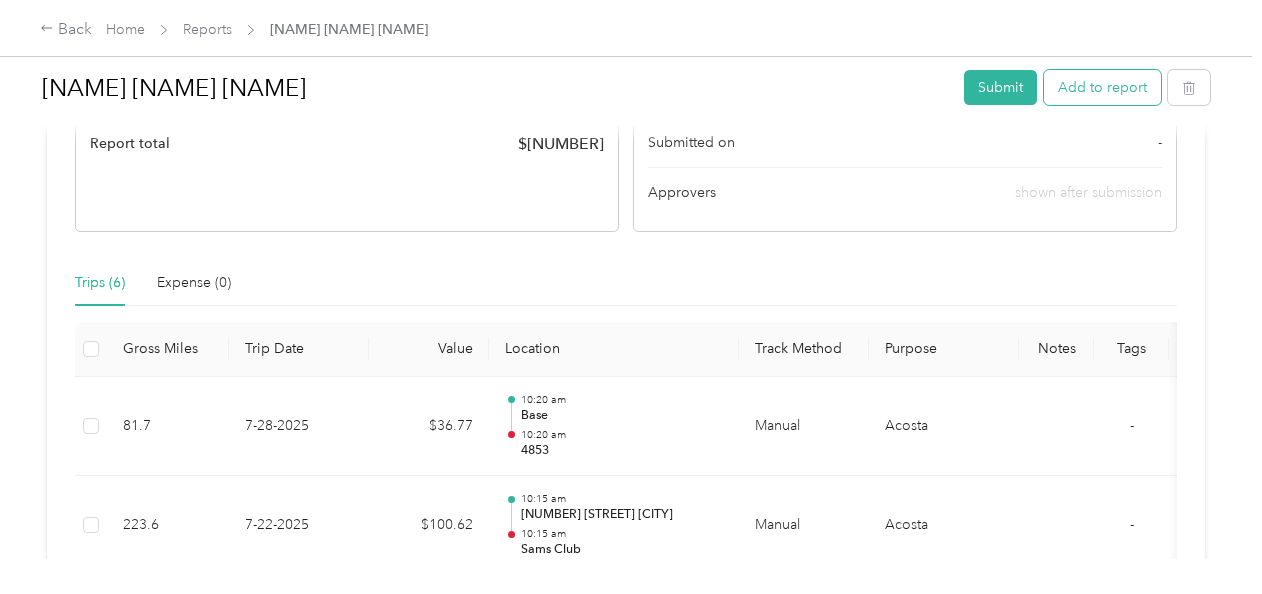 click on "Add to report" at bounding box center [1102, 87] 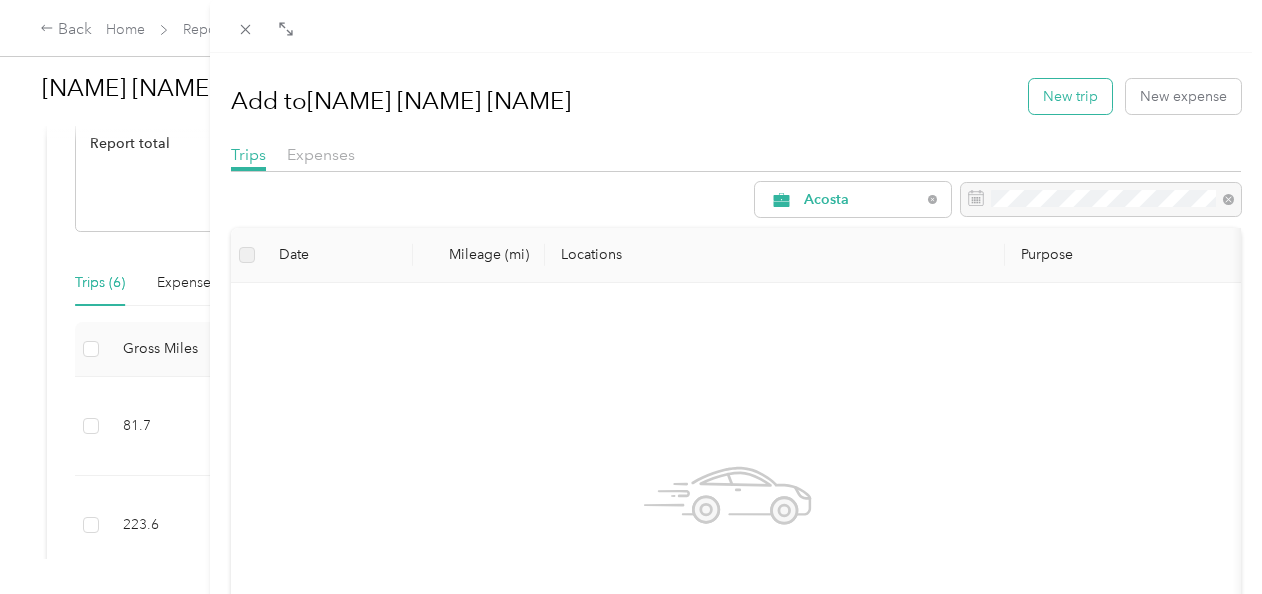 click on "New trip" at bounding box center [1070, 96] 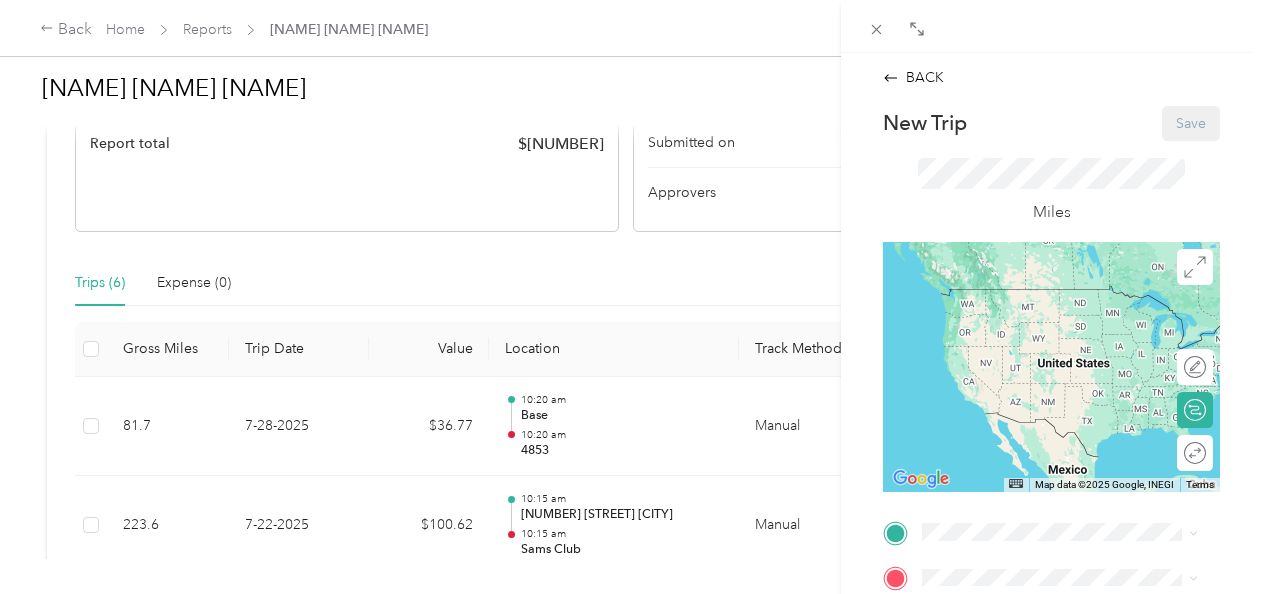 click on "BACK New Trip Save This trip cannot be edited because it is either under review, approved, or paid. Contact your Team Manager to edit it. Miles ← Move left → Move right ↑ Move up ↓ Move down + Zoom in - Zoom out Home Jump left by 75% End Jump right by 75% Page Up Jump up by 75% Page Down Jump down by 75% Map Data Map data ©2025 Google, INEGI Map data ©2025 Google, INEGI 1000 km  Click to toggle between metric and imperial units Terms Report a map error Edit route Calculate route Round trip TO Add photo" at bounding box center [631, 297] 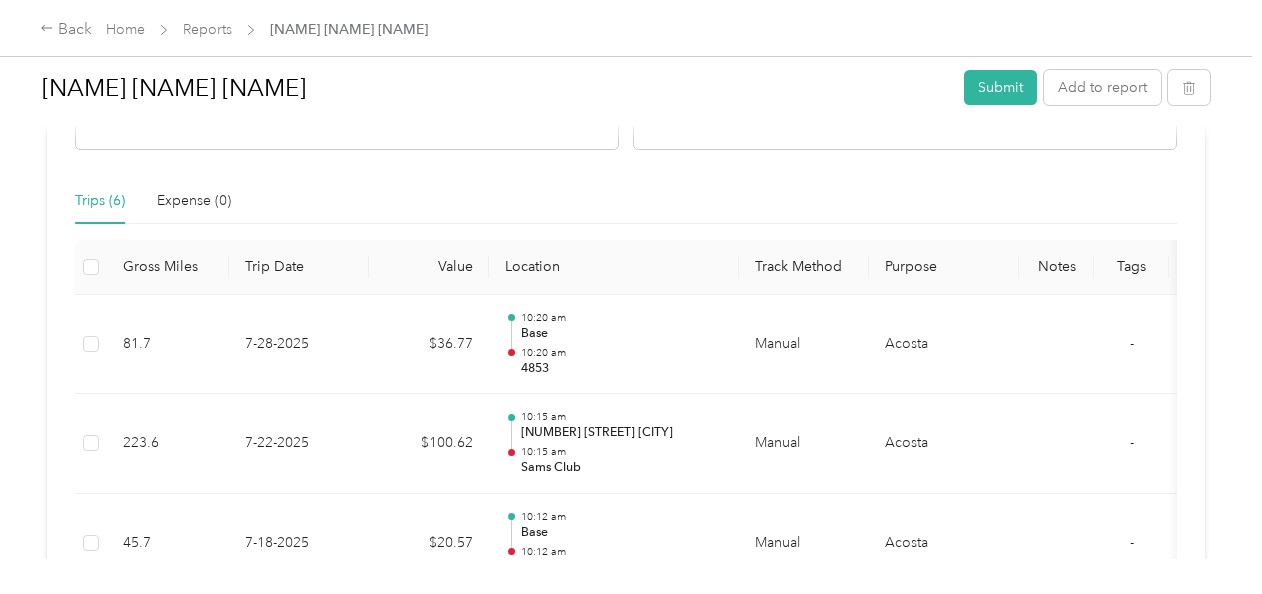 scroll, scrollTop: 748, scrollLeft: 0, axis: vertical 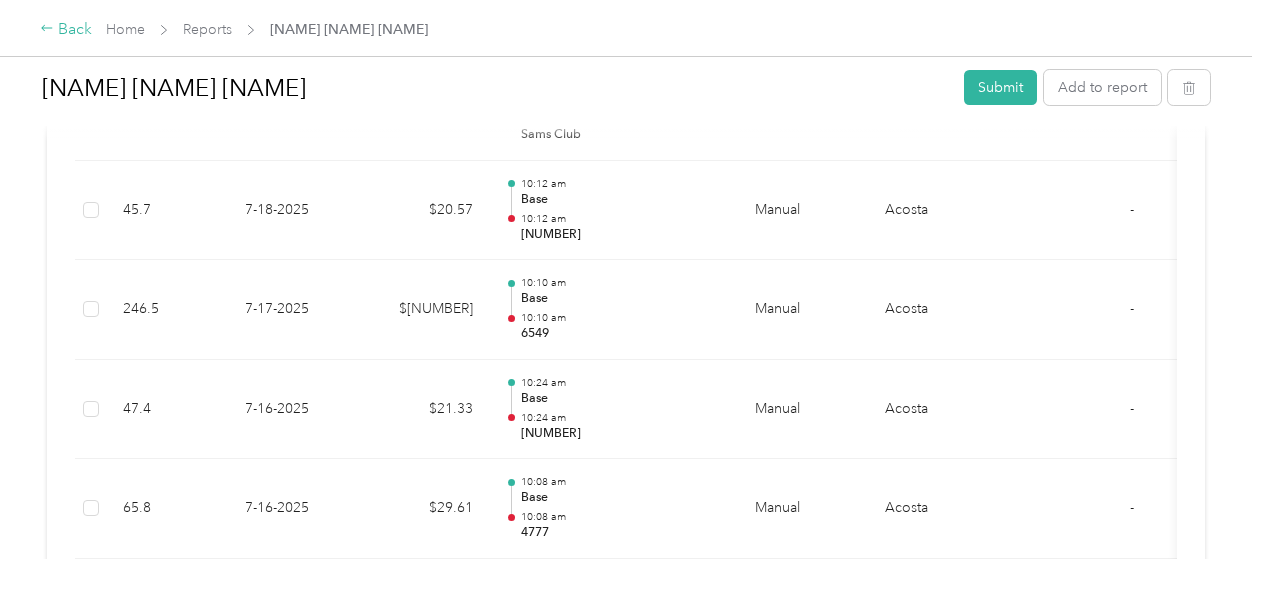 click on "Back" at bounding box center [66, 30] 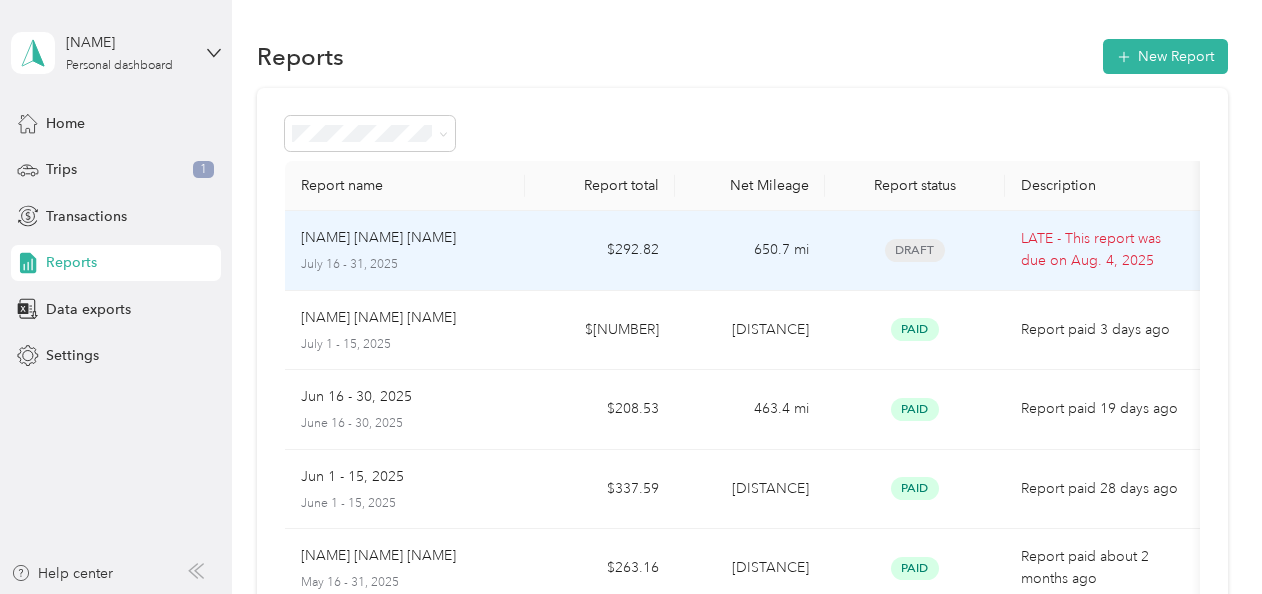 click on "[NAME] [NAME] [NAME]" at bounding box center (378, 238) 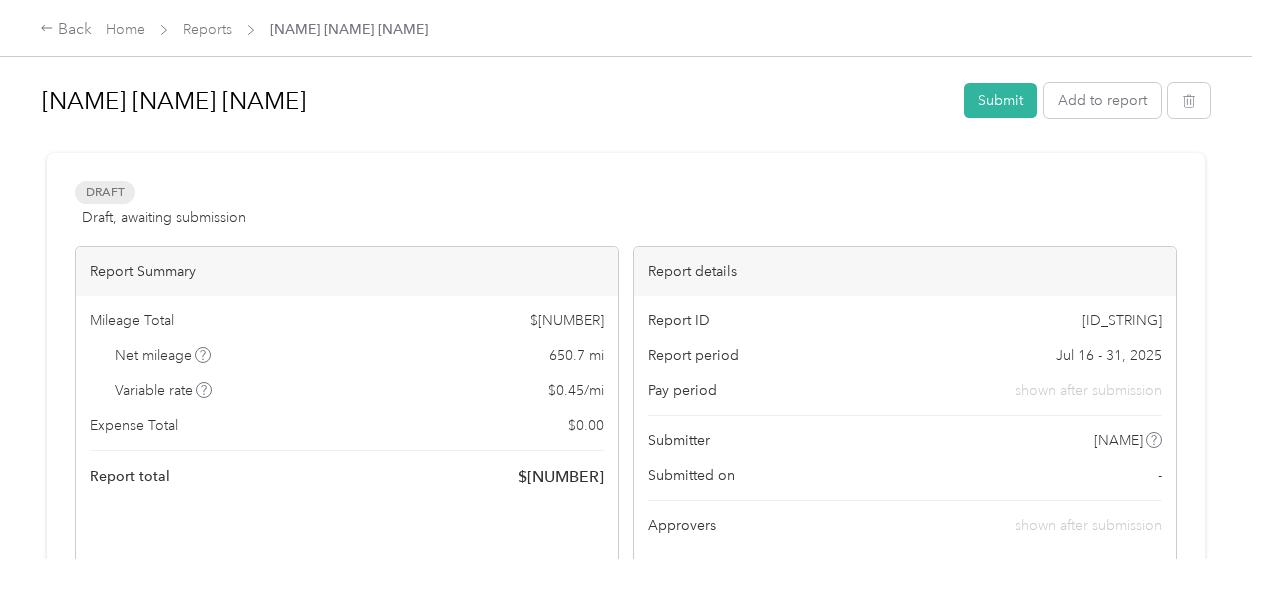 click on "Draft" at bounding box center (105, 192) 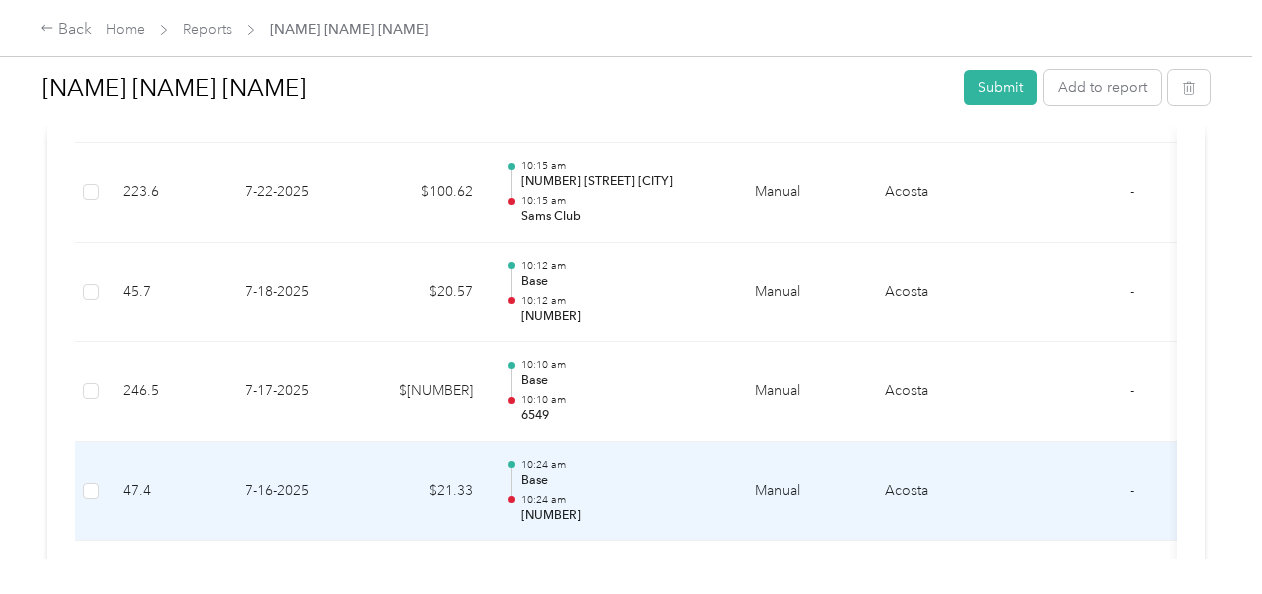 scroll, scrollTop: 333, scrollLeft: 0, axis: vertical 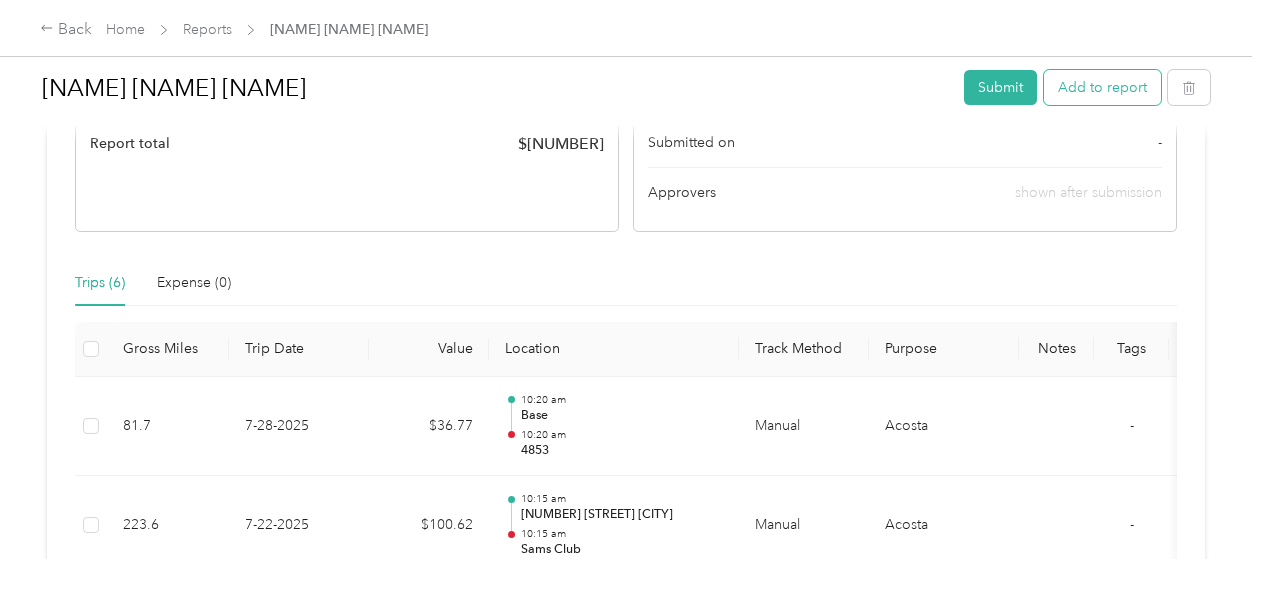 click on "Add to report" at bounding box center (1102, 87) 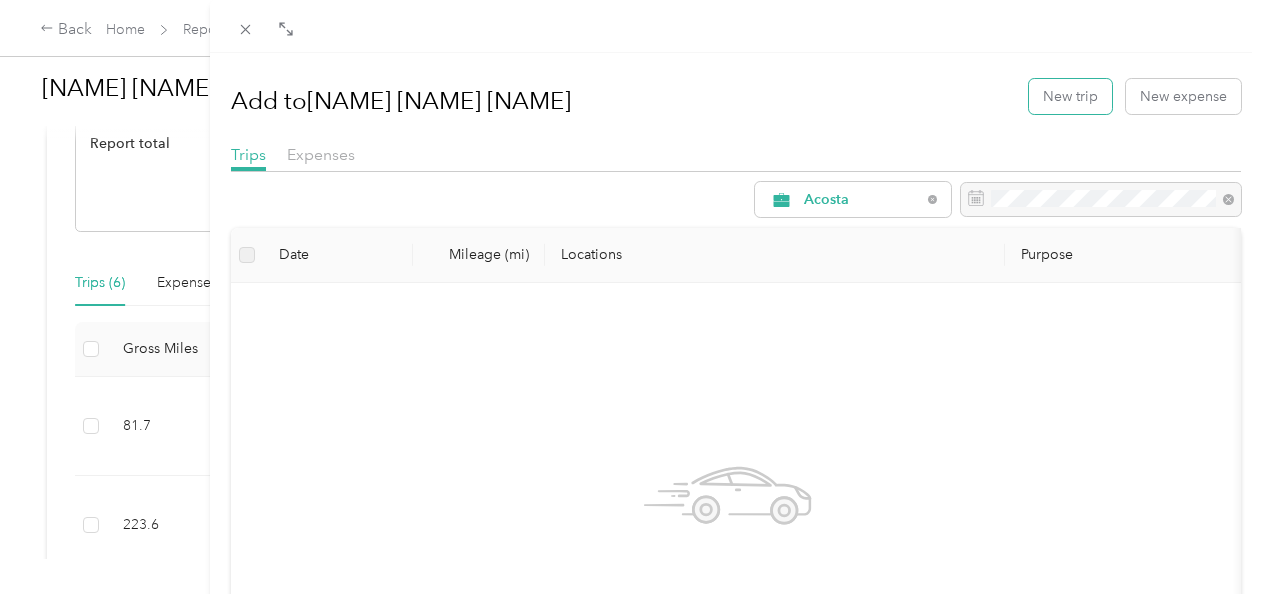 click on "New trip" at bounding box center [1070, 96] 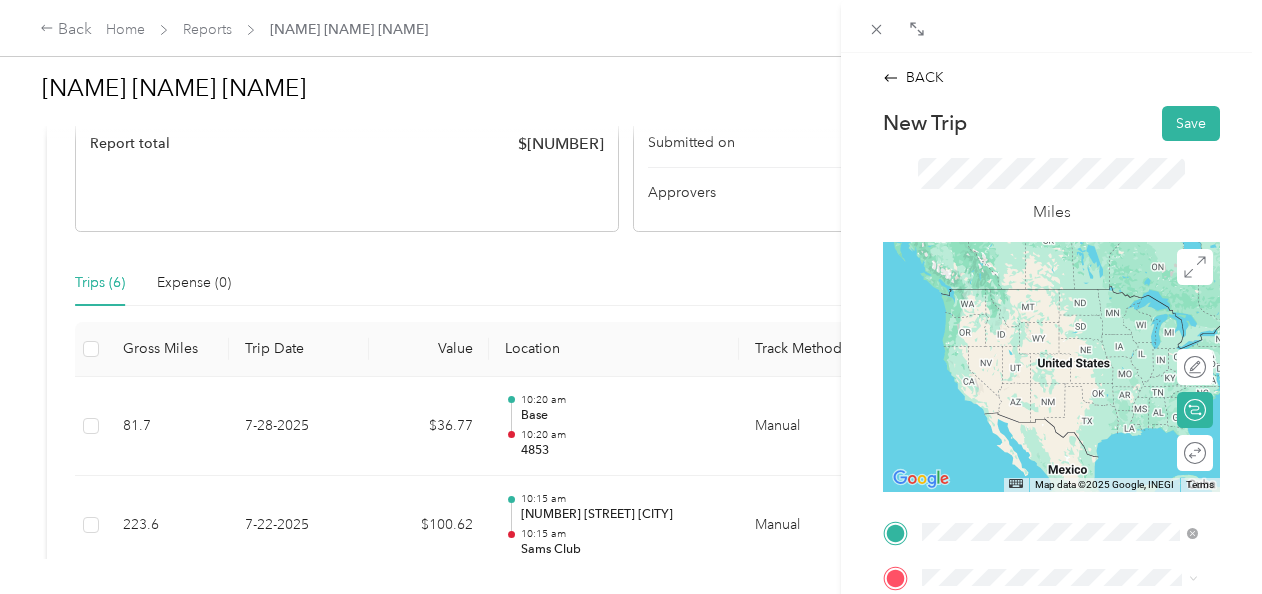 click on "[NUMBER] [STREET], [POSTAL_CODE], [CITY], [STATE], [COUNTRY]" at bounding box center (1067, 339) 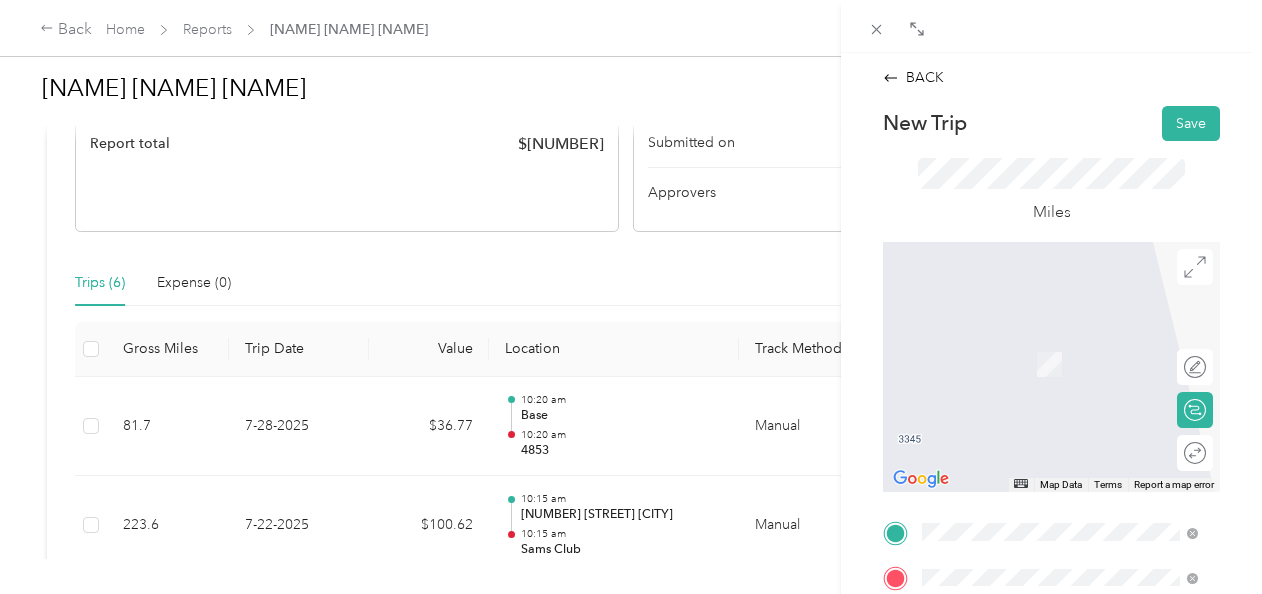 click on "[BUSINESS_NAME], [NUMBER] [STREET], [POSTAL_CODE], [CITY], [STATE], [COUNTRY]" at bounding box center (1071, 587) 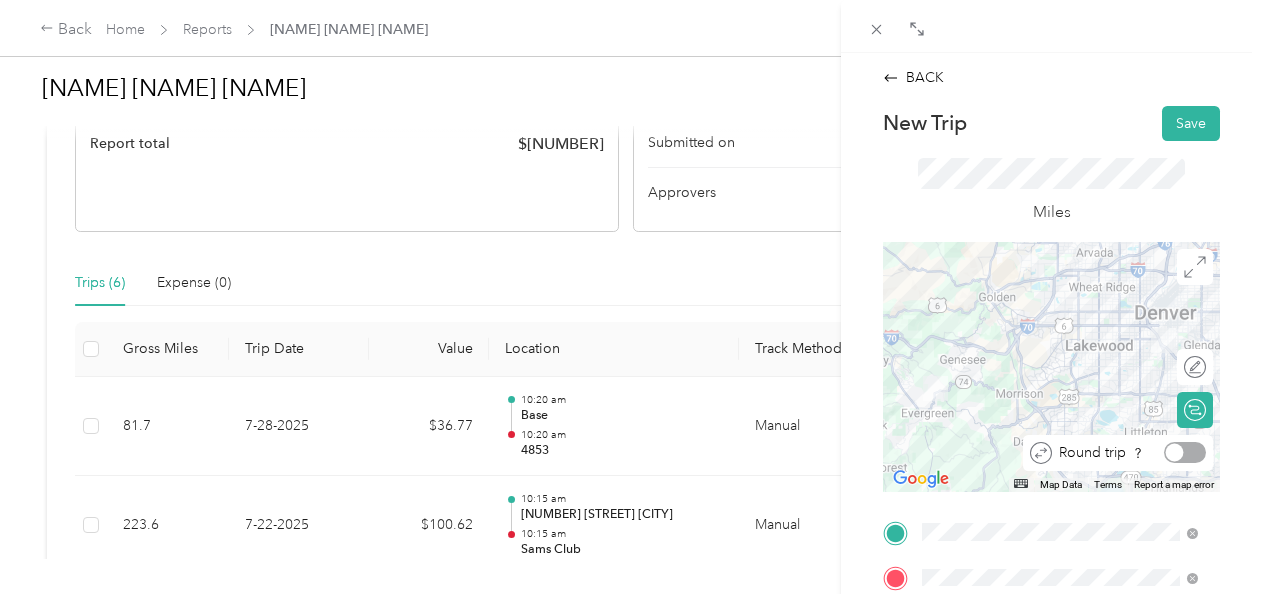 click at bounding box center [1185, 452] 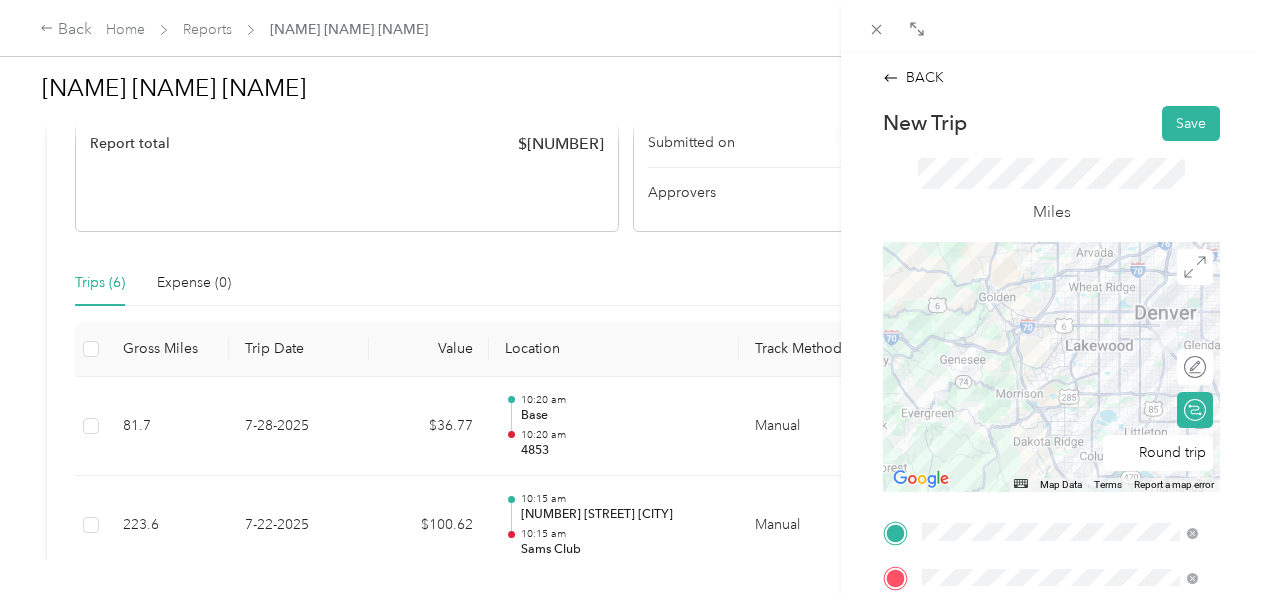 scroll, scrollTop: 333, scrollLeft: 0, axis: vertical 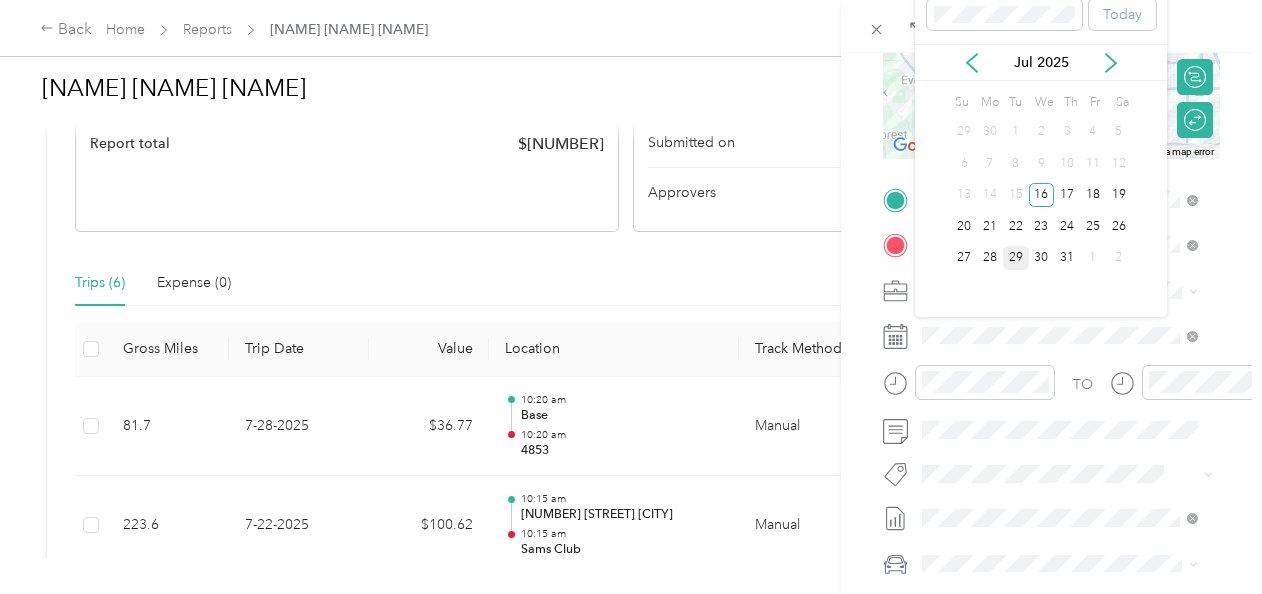 click on "29" at bounding box center (1016, 258) 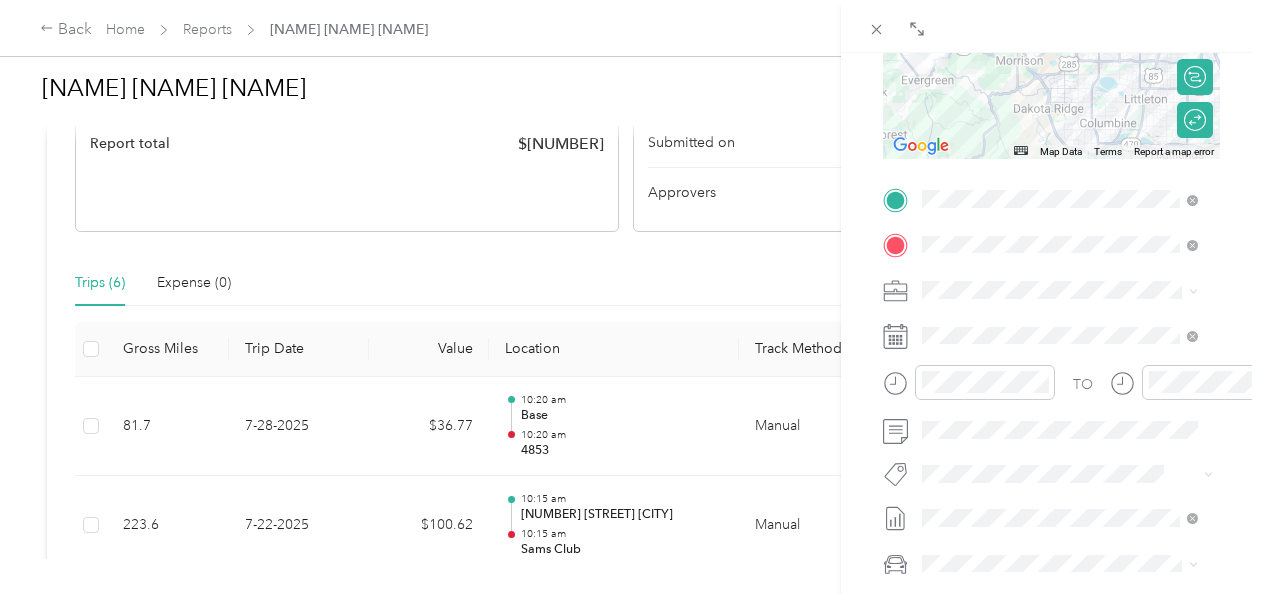 scroll, scrollTop: 0, scrollLeft: 0, axis: both 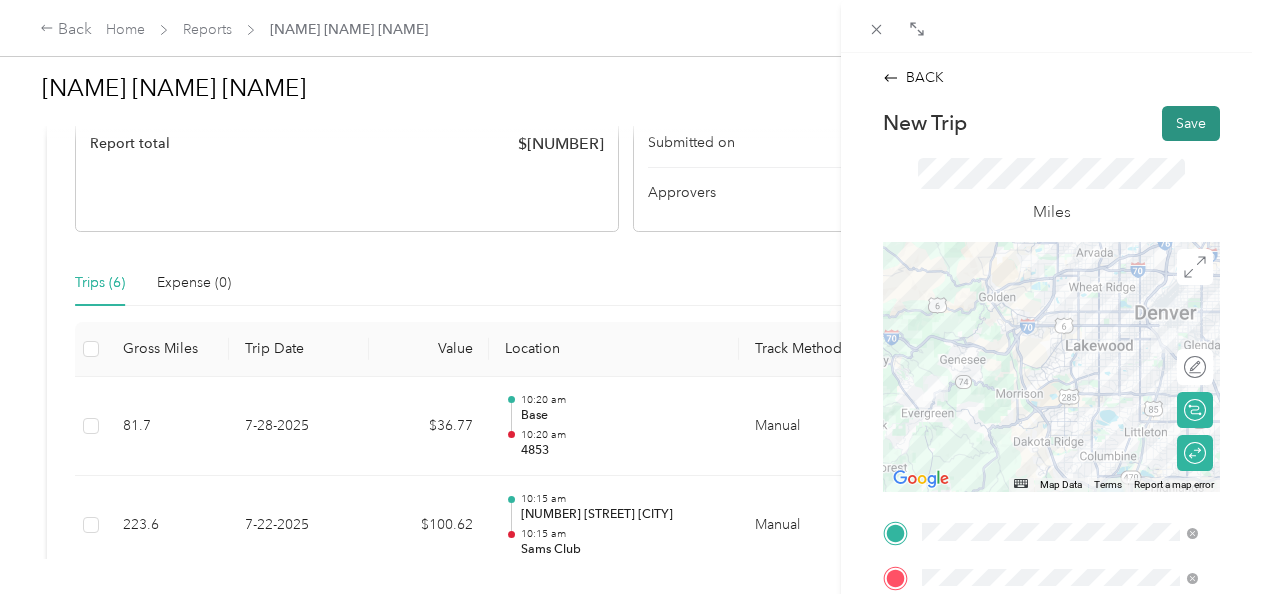 click on "Save" at bounding box center [1191, 123] 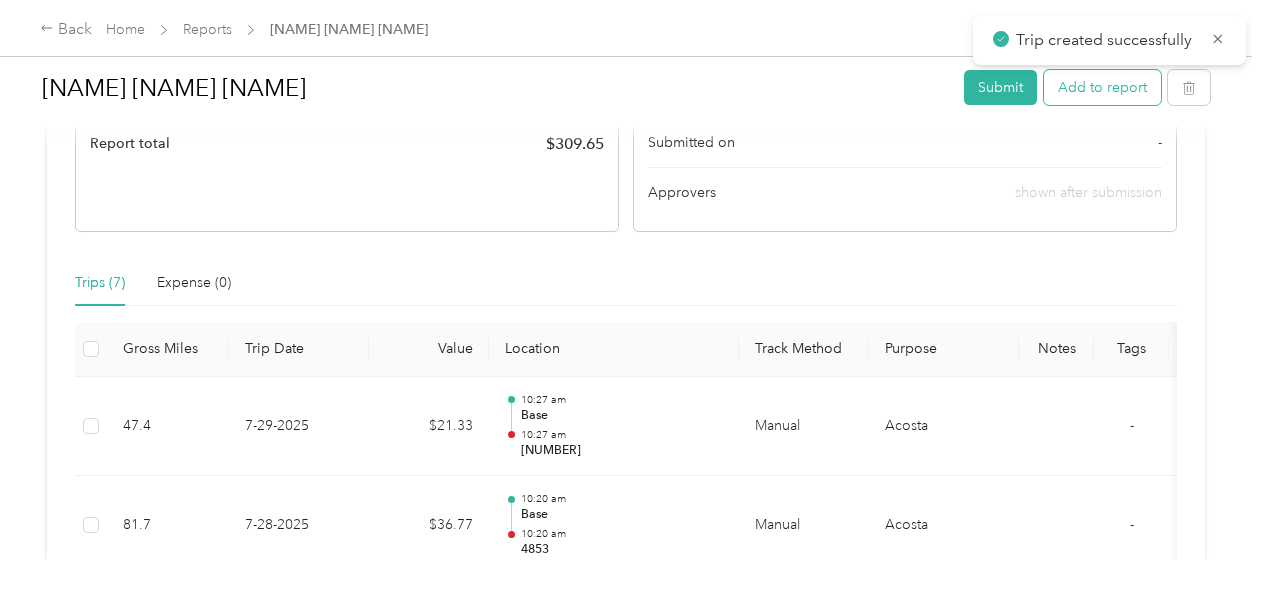 click on "Add to report" at bounding box center [1102, 87] 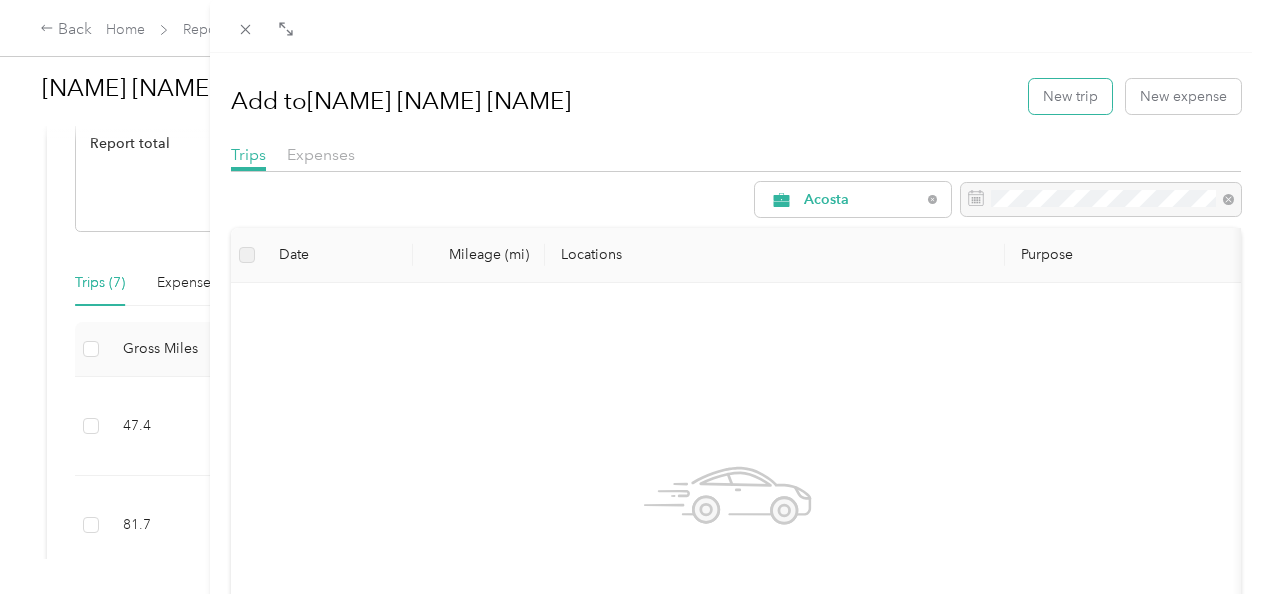click on "New trip" at bounding box center [1070, 96] 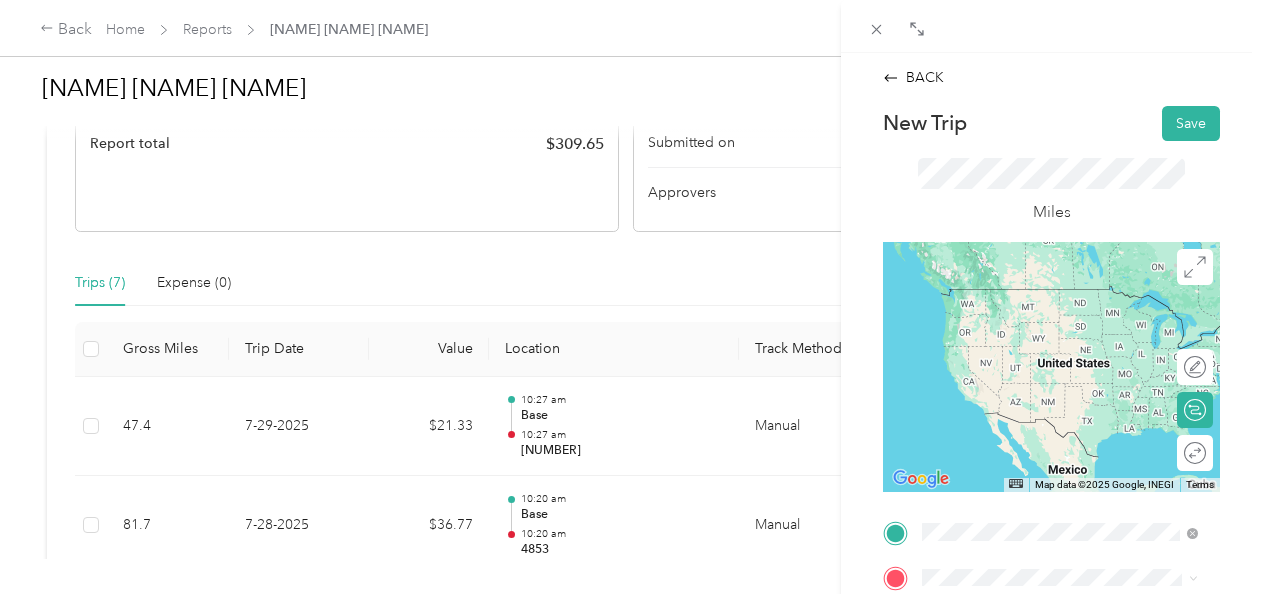 click on "[NUMBER] [STREET], [POSTAL_CODE], [CITY], [STATE], [COUNTRY]" at bounding box center (1067, 339) 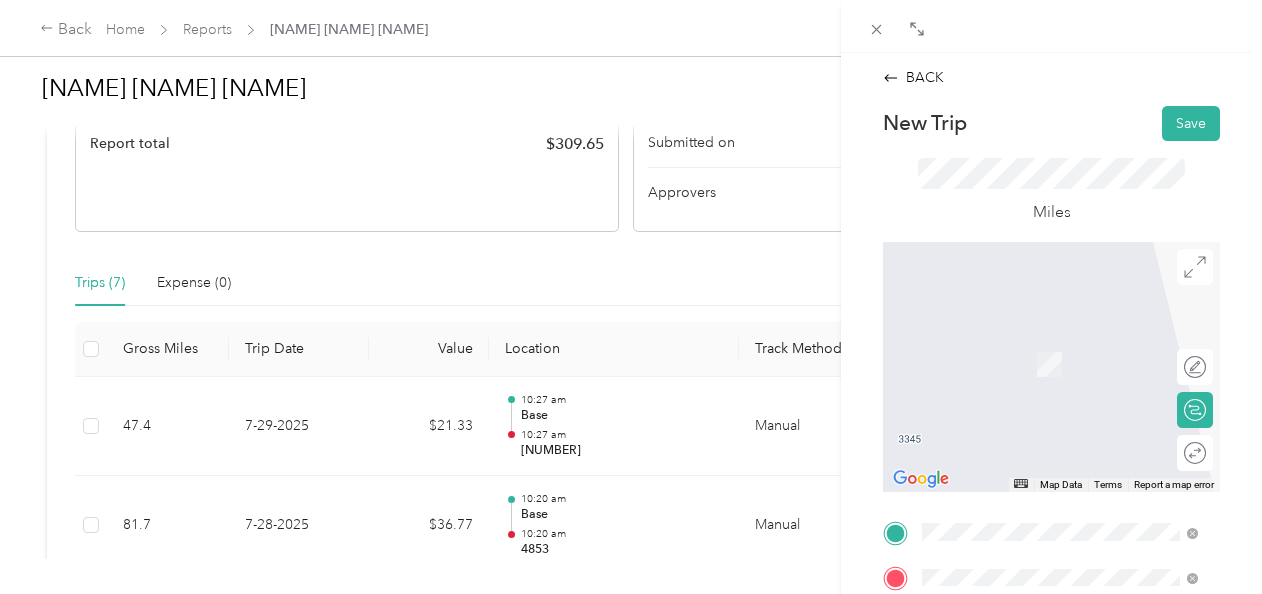 click on "[NUMBER] [BUSINESS_NAME], [NUMBER] [STREET], [POSTAL_CODE], [CITY], [STATE], [COUNTRY]" at bounding box center (1075, 374) 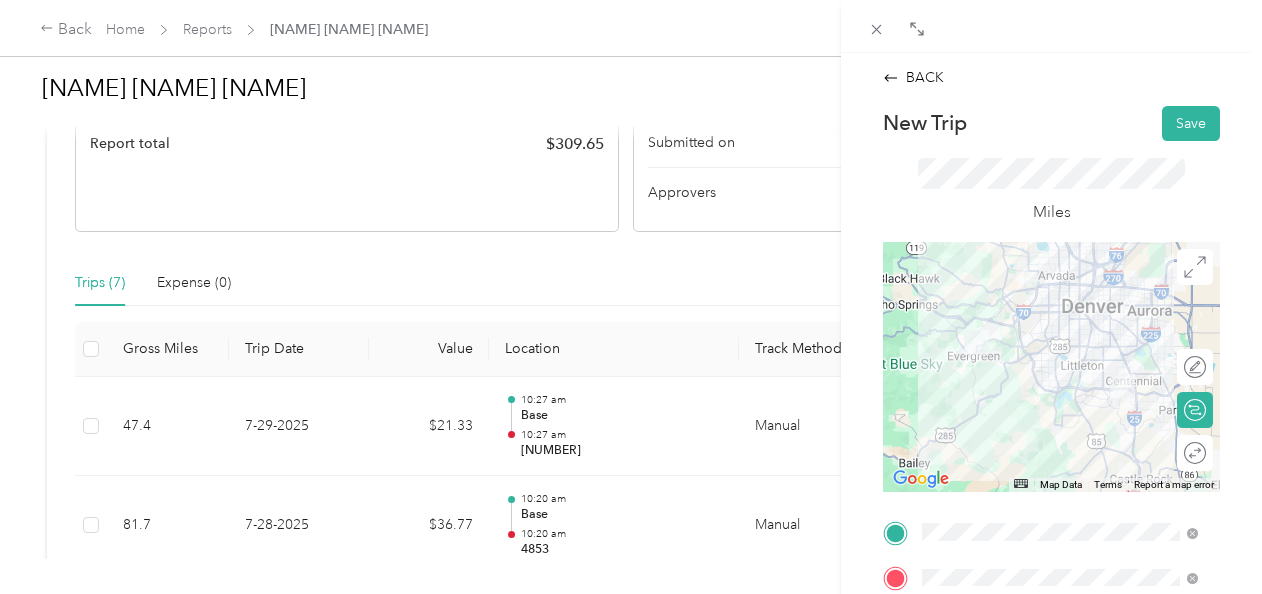 scroll, scrollTop: 333, scrollLeft: 0, axis: vertical 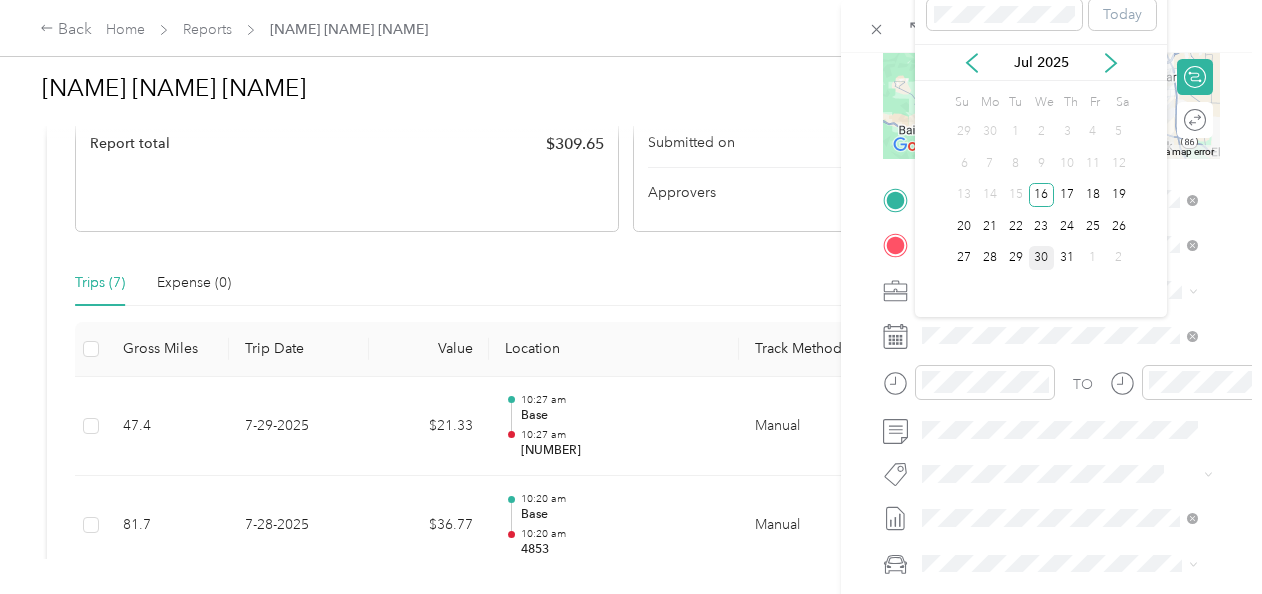 click on "30" at bounding box center (1042, 258) 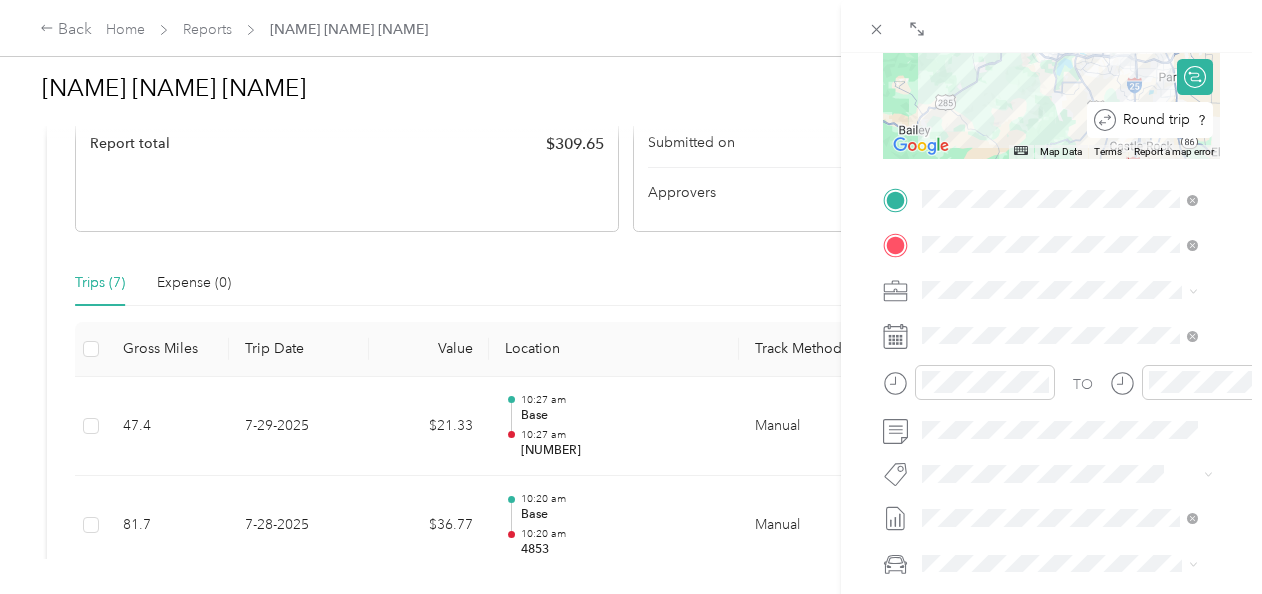 click on "Round trip" at bounding box center [1161, 119] 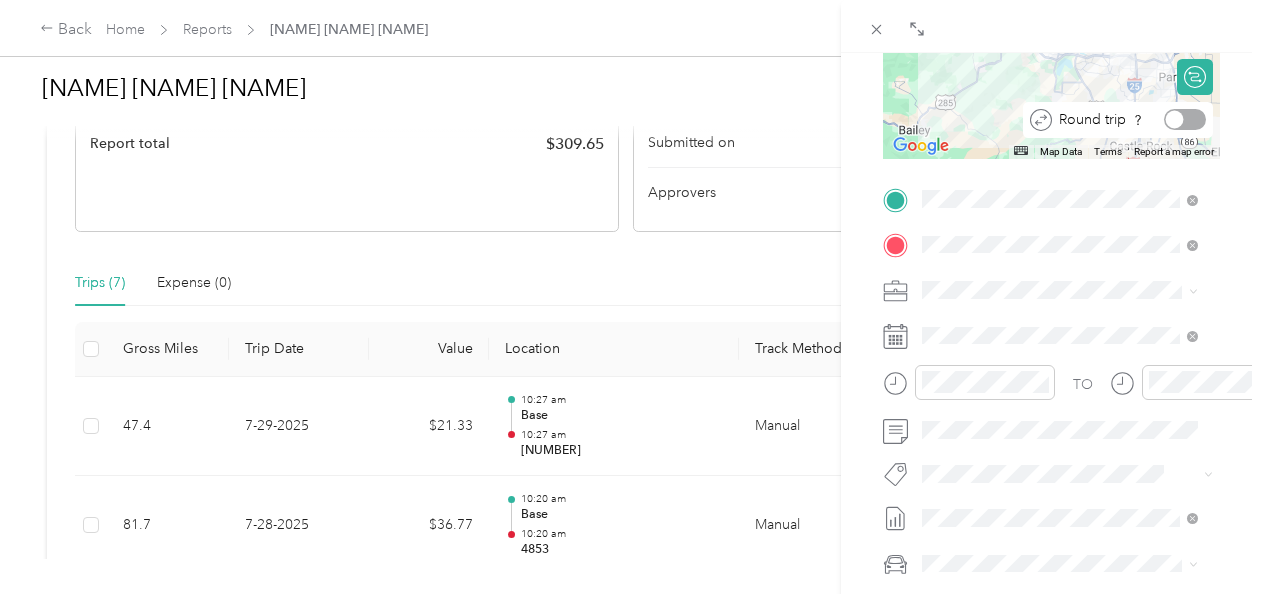 click at bounding box center [1185, 119] 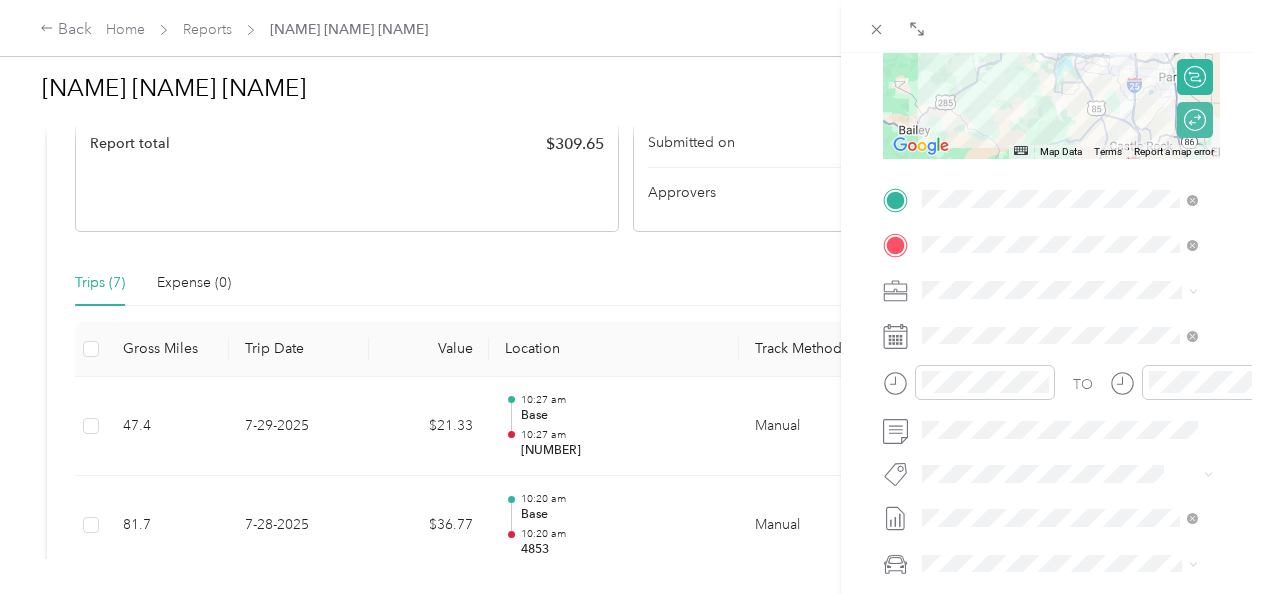 scroll, scrollTop: 0, scrollLeft: 0, axis: both 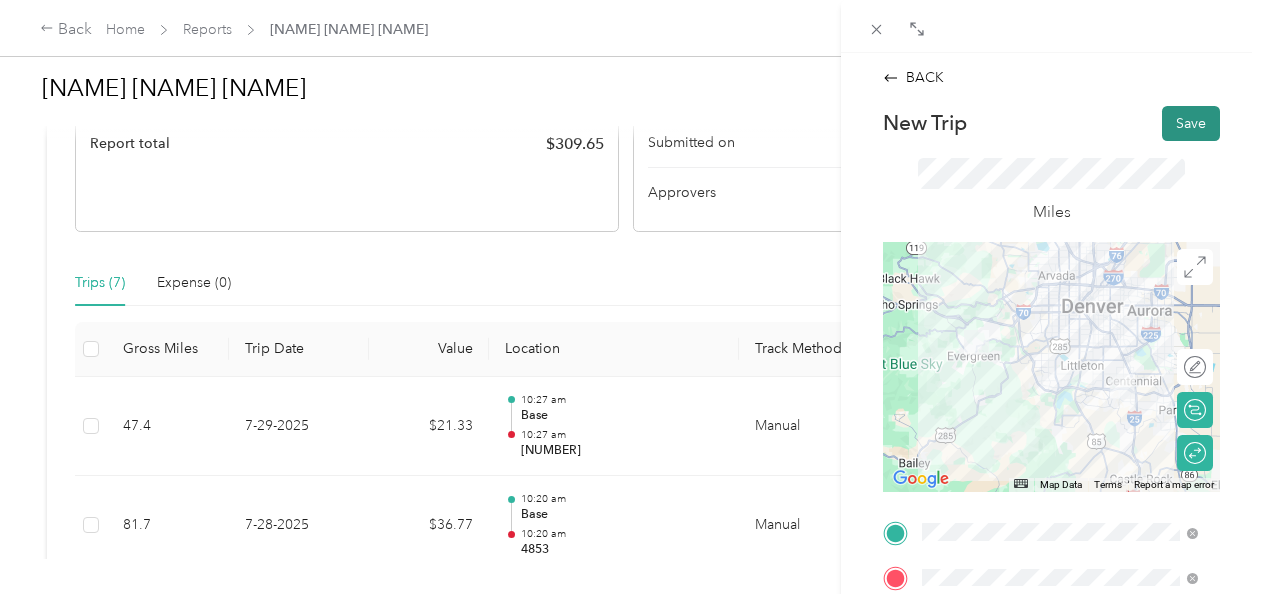 click on "Save" at bounding box center [1191, 123] 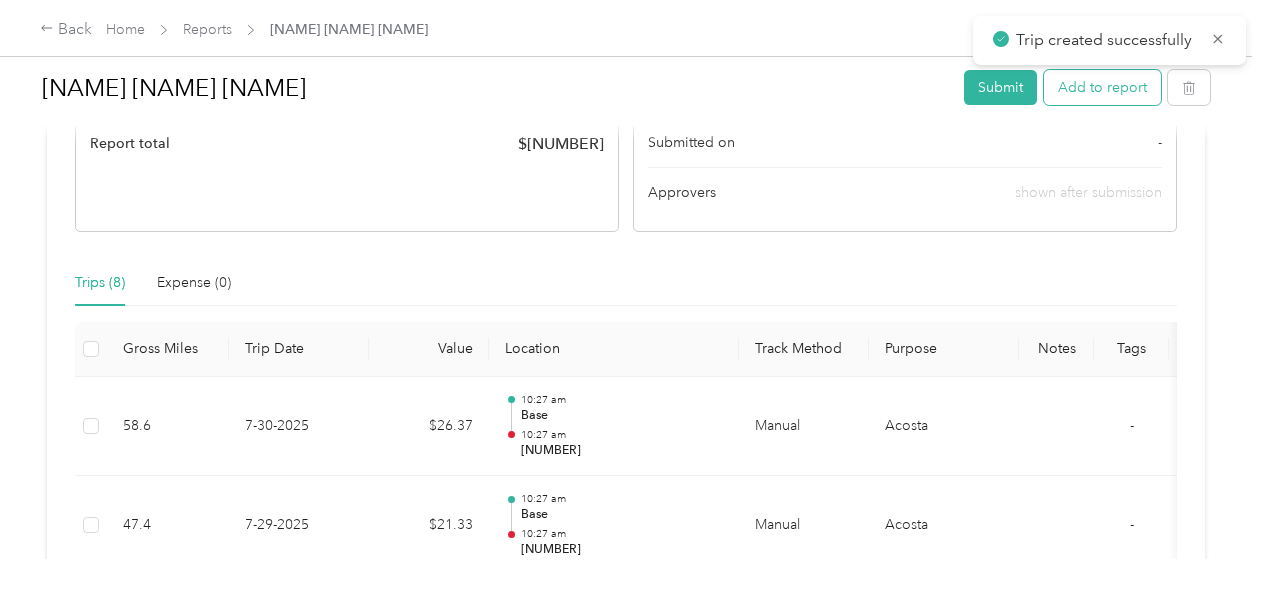 click on "Add to report" at bounding box center [1102, 87] 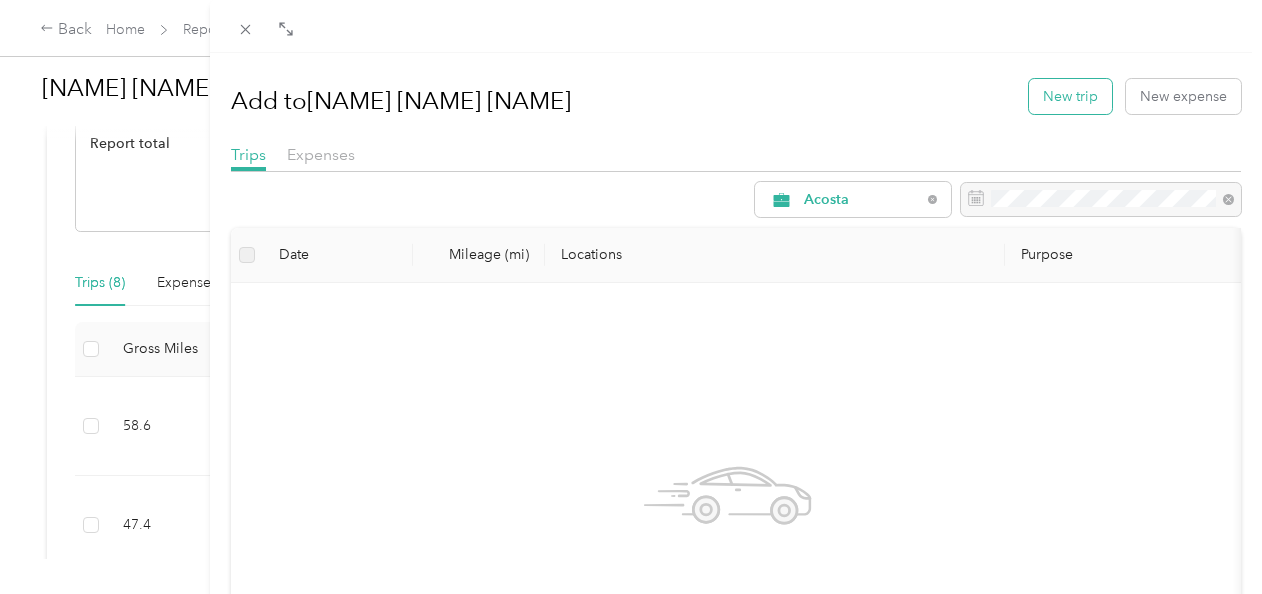 click on "New trip" at bounding box center [1070, 96] 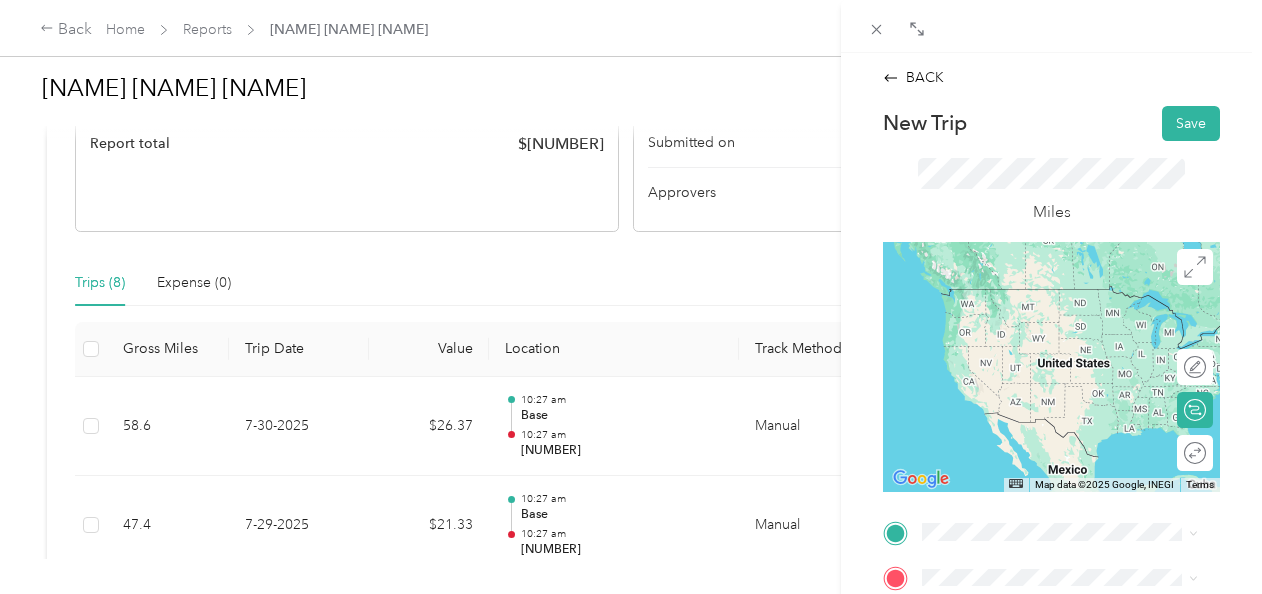 click on "[NUMBER] [STREET], [POSTAL_CODE], [CITY], [STATE], [COUNTRY]" at bounding box center (1067, 337) 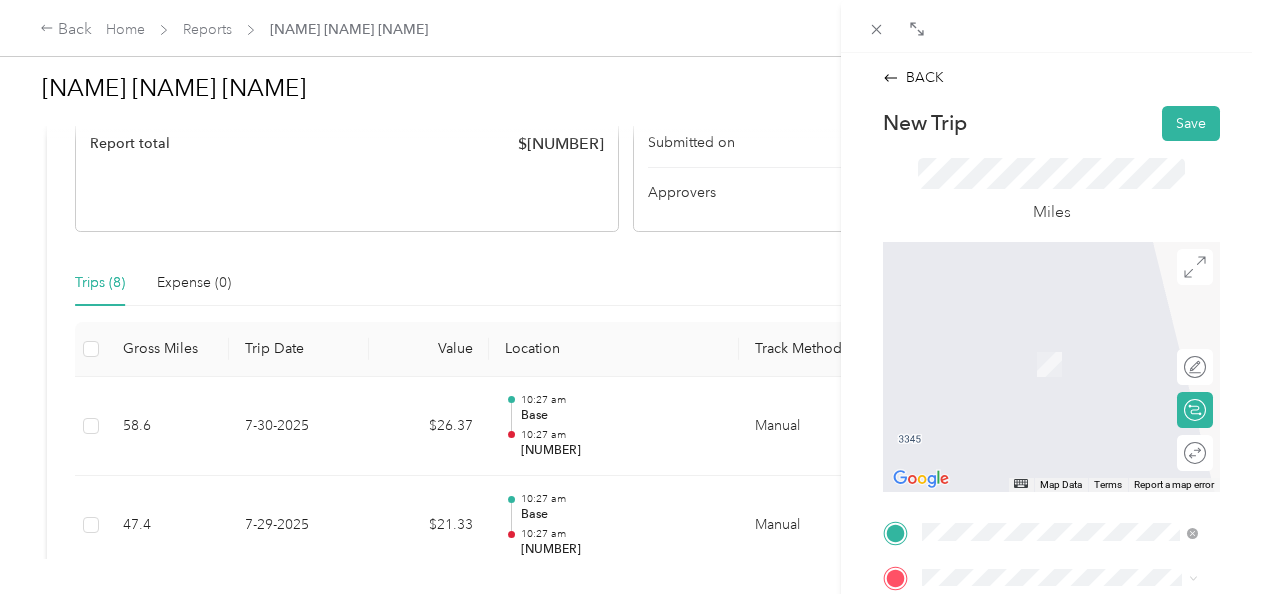 scroll, scrollTop: 333, scrollLeft: 0, axis: vertical 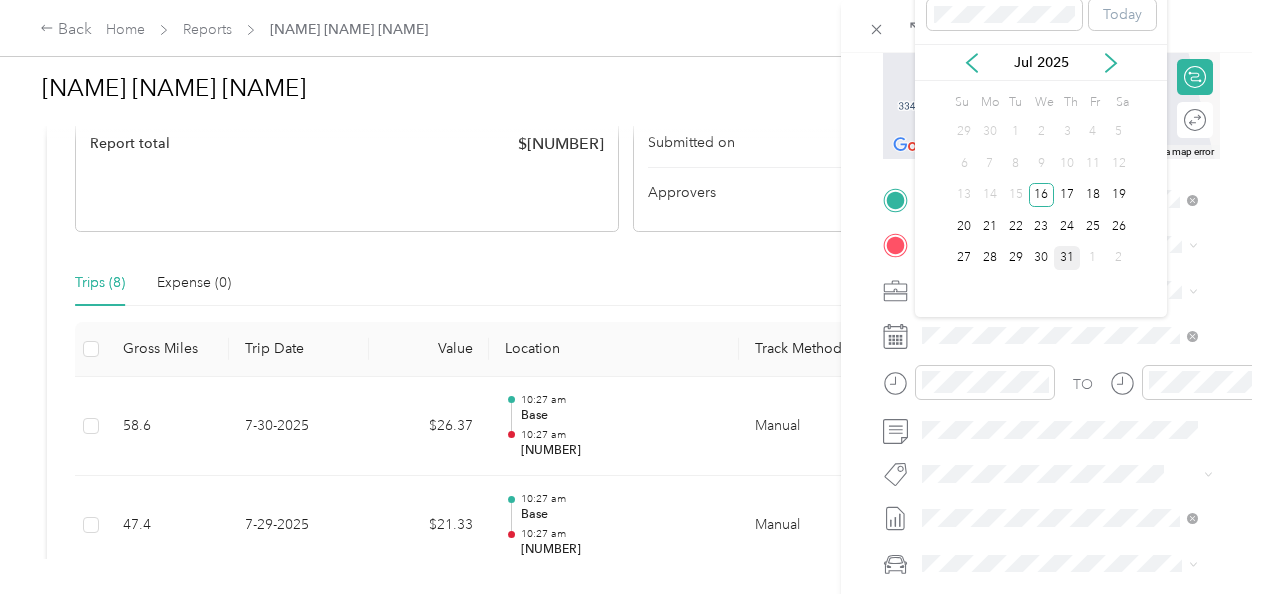 click on "31" at bounding box center [1067, 258] 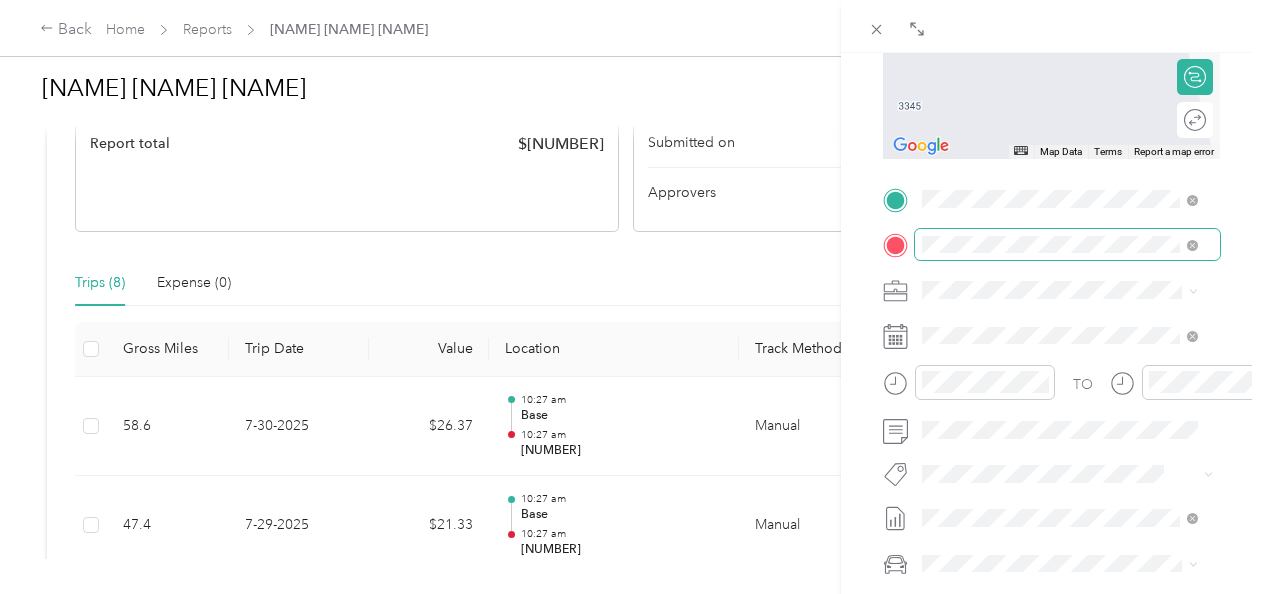 click at bounding box center (1067, 245) 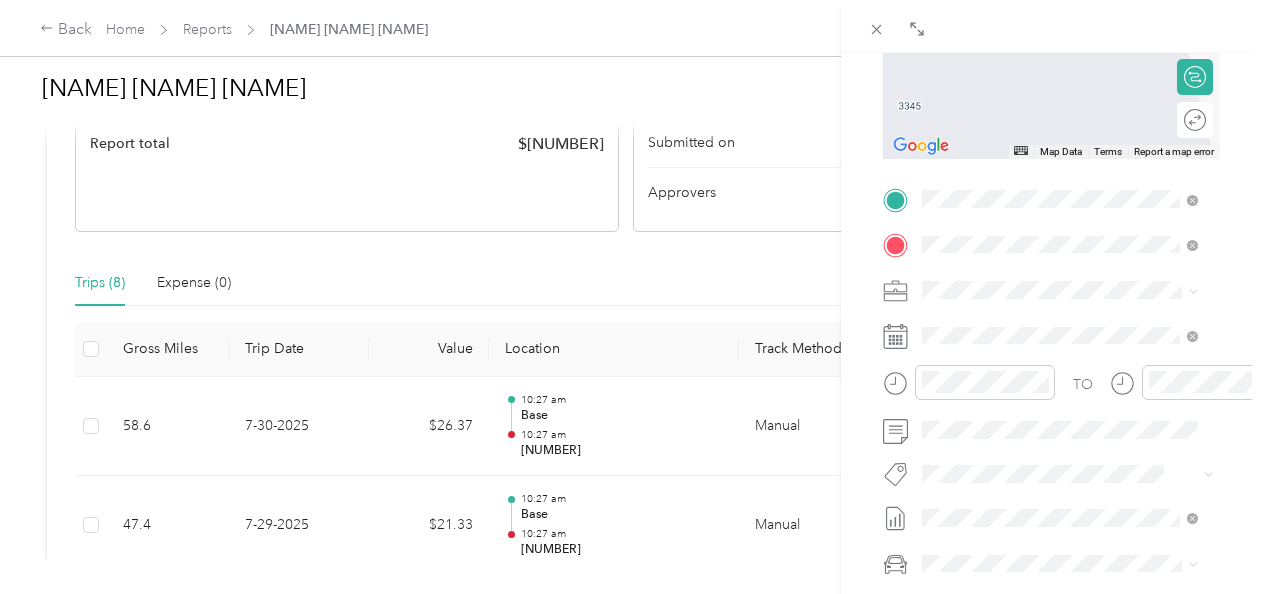 click on "[CITY]
[STATE], [COUNTRY]" at bounding box center (1059, 437) 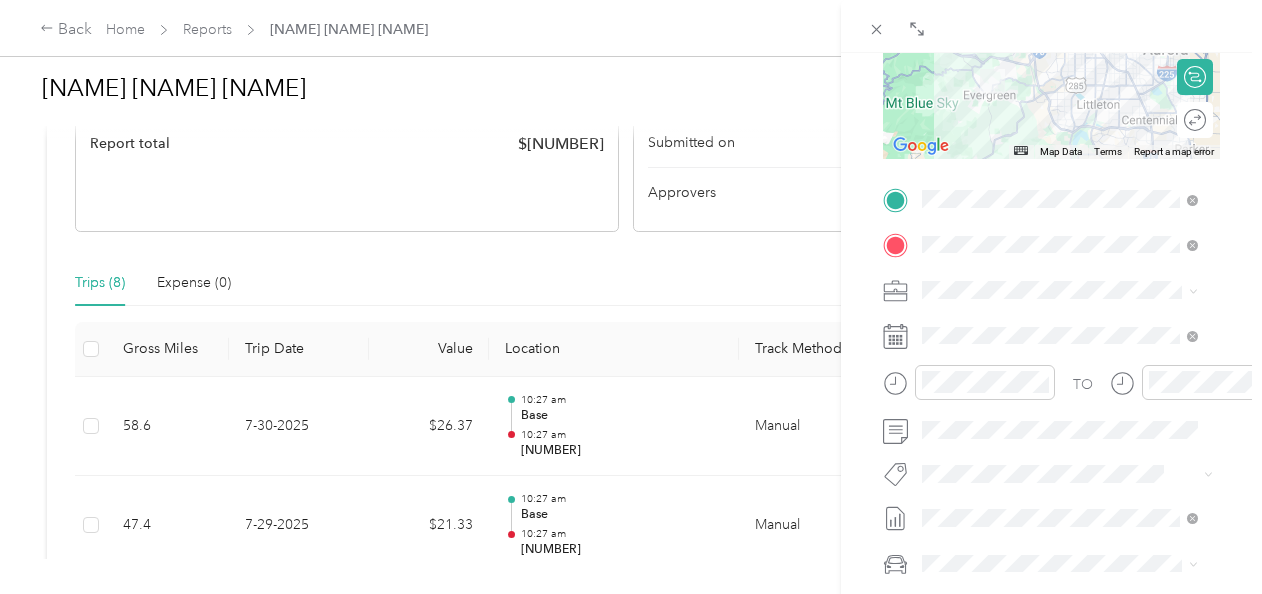 scroll, scrollTop: 0, scrollLeft: 0, axis: both 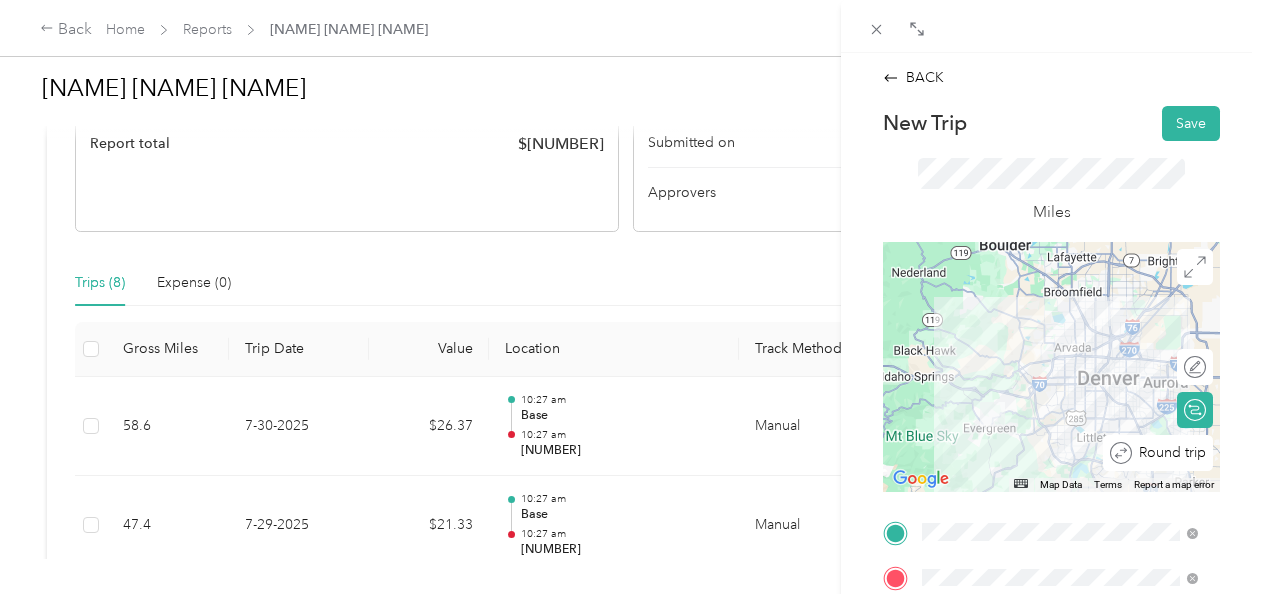 click on "Round trip" at bounding box center [1169, 452] 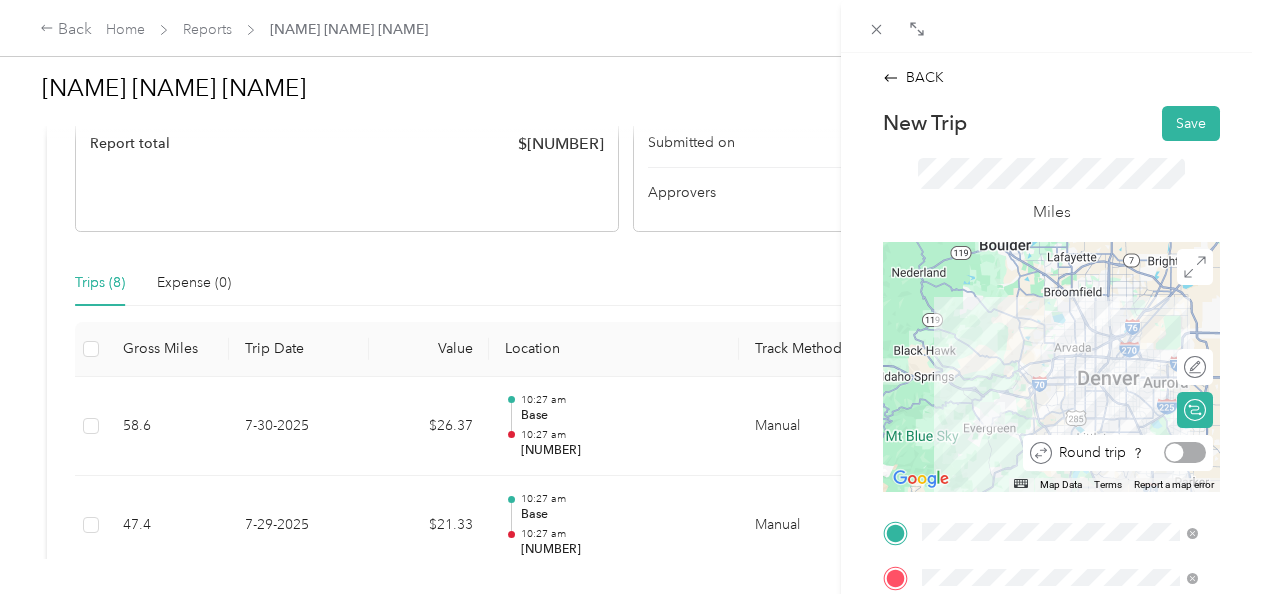 click at bounding box center [1185, 452] 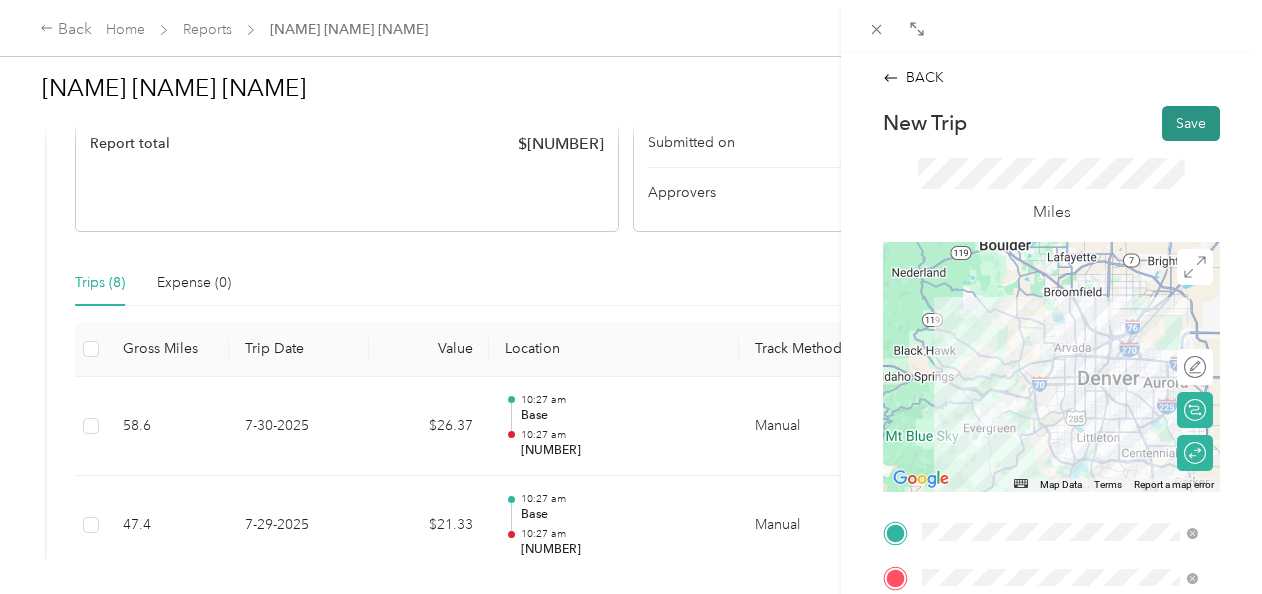 click on "Save" at bounding box center [1191, 123] 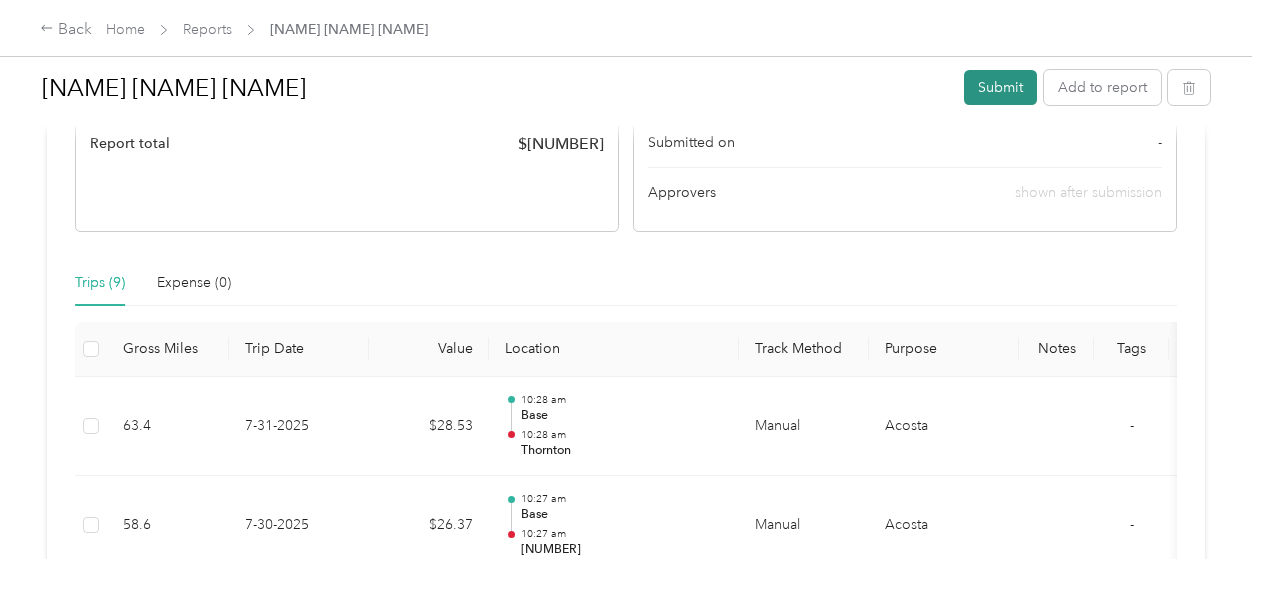 scroll, scrollTop: 0, scrollLeft: 0, axis: both 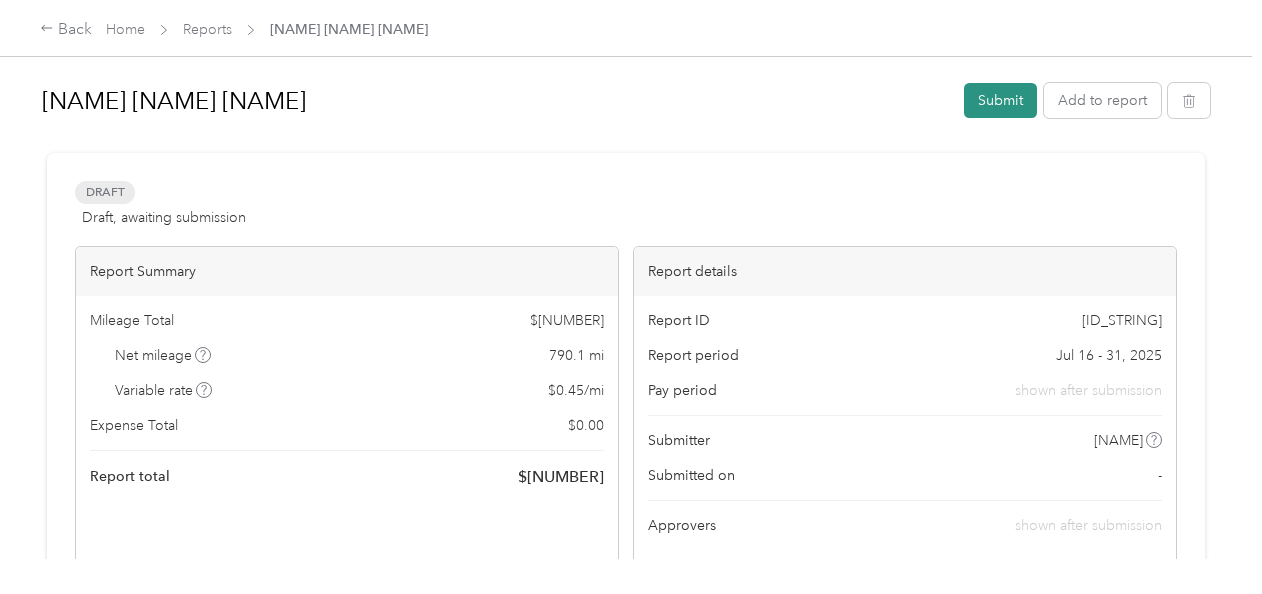 click on "Submit" at bounding box center [1000, 100] 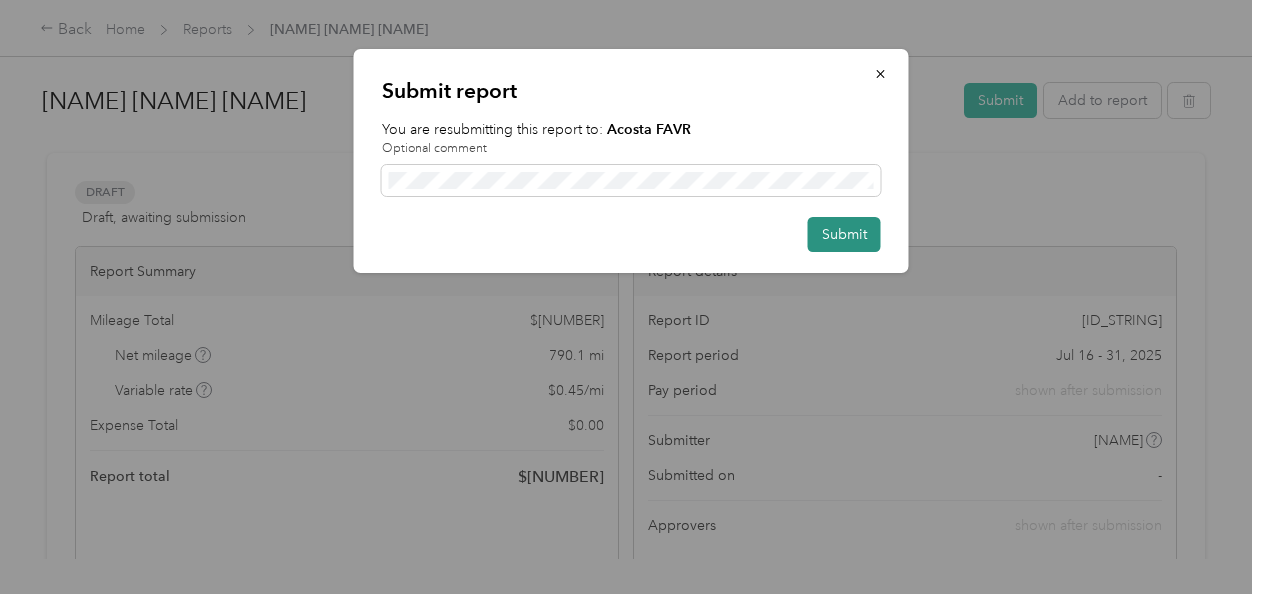 click on "Submit" at bounding box center (844, 234) 